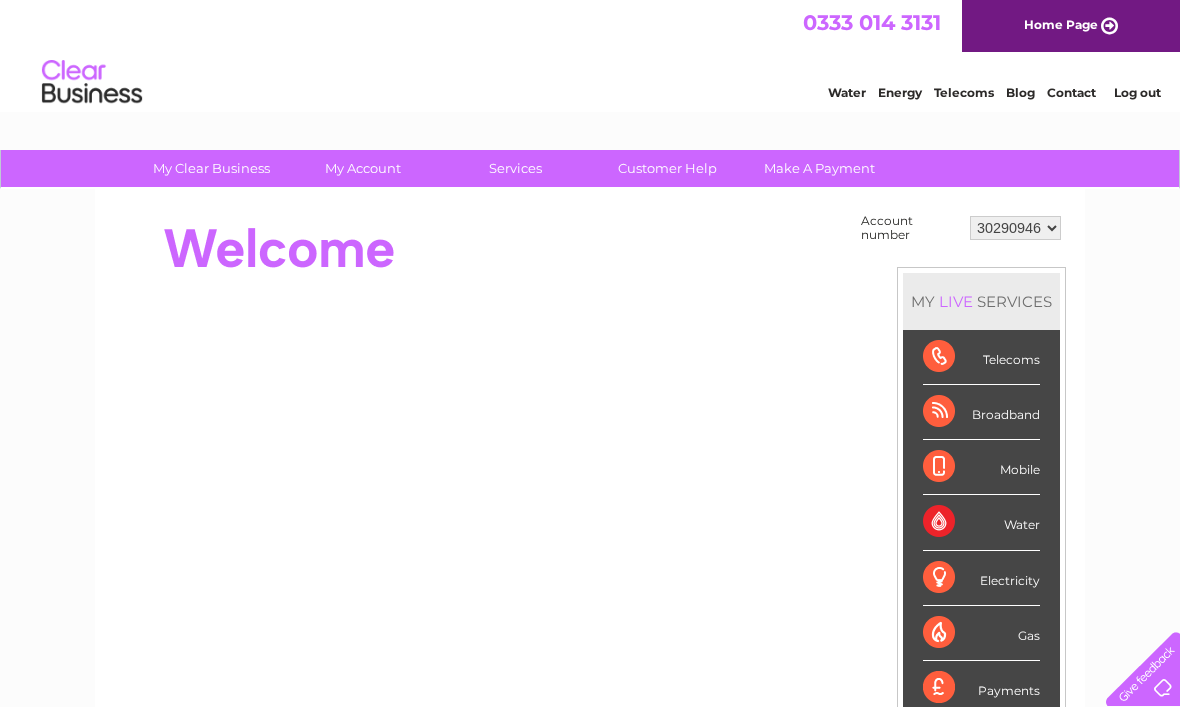 scroll, scrollTop: 0, scrollLeft: 0, axis: both 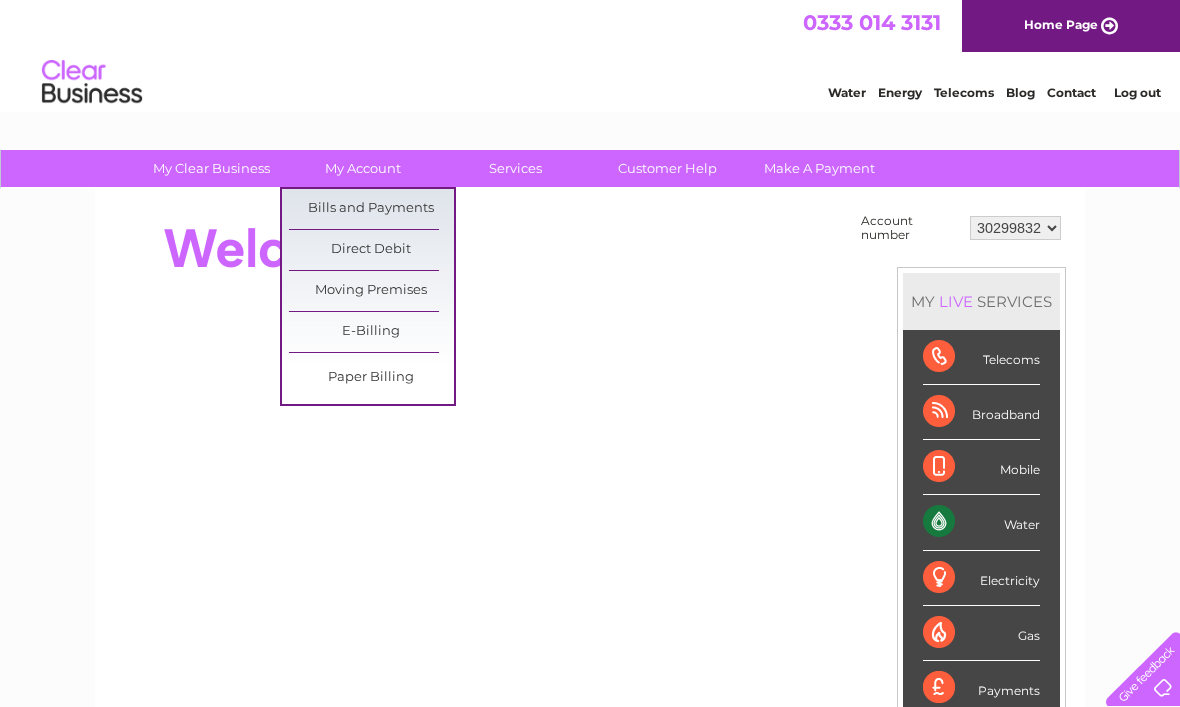 click on "Bills and Payments" at bounding box center (371, 209) 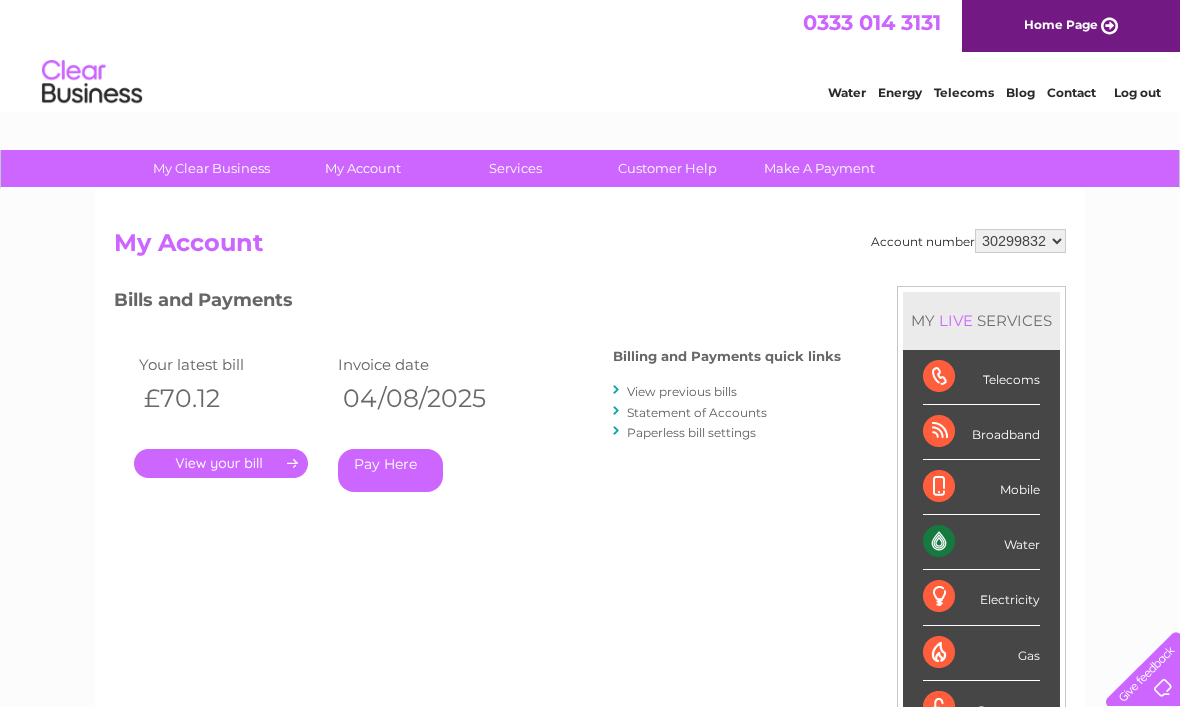 scroll, scrollTop: 0, scrollLeft: 0, axis: both 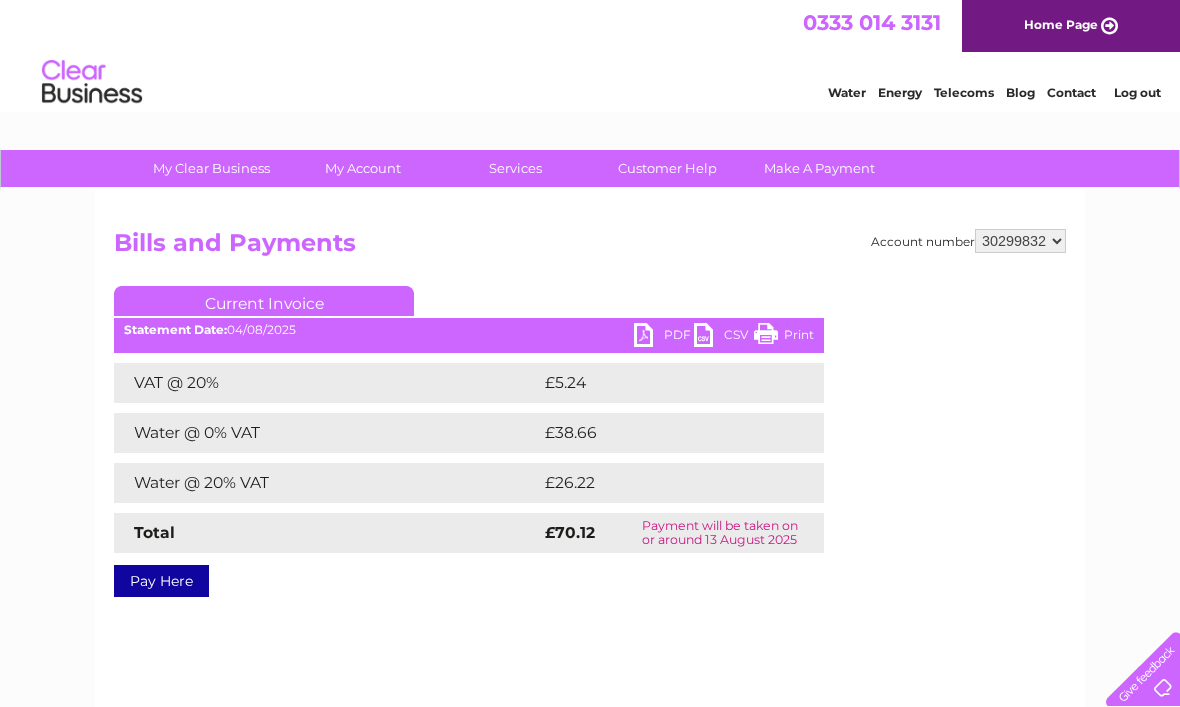 click on "PDF" at bounding box center [664, 337] 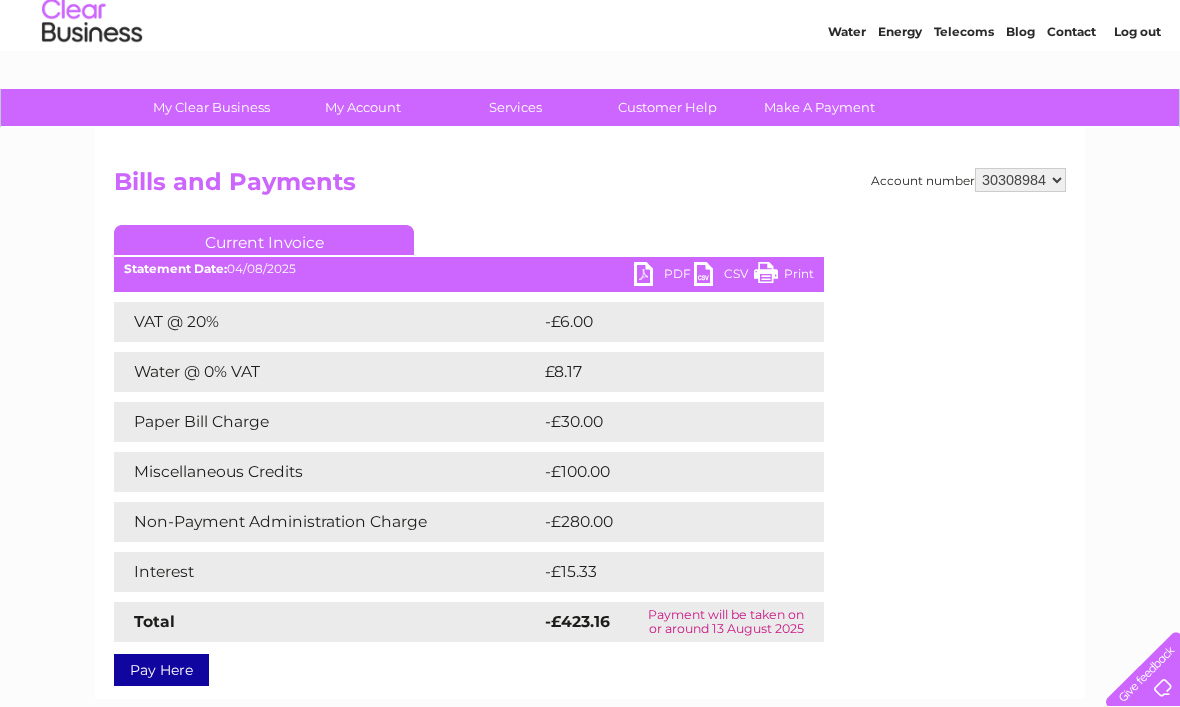 scroll, scrollTop: 66, scrollLeft: 0, axis: vertical 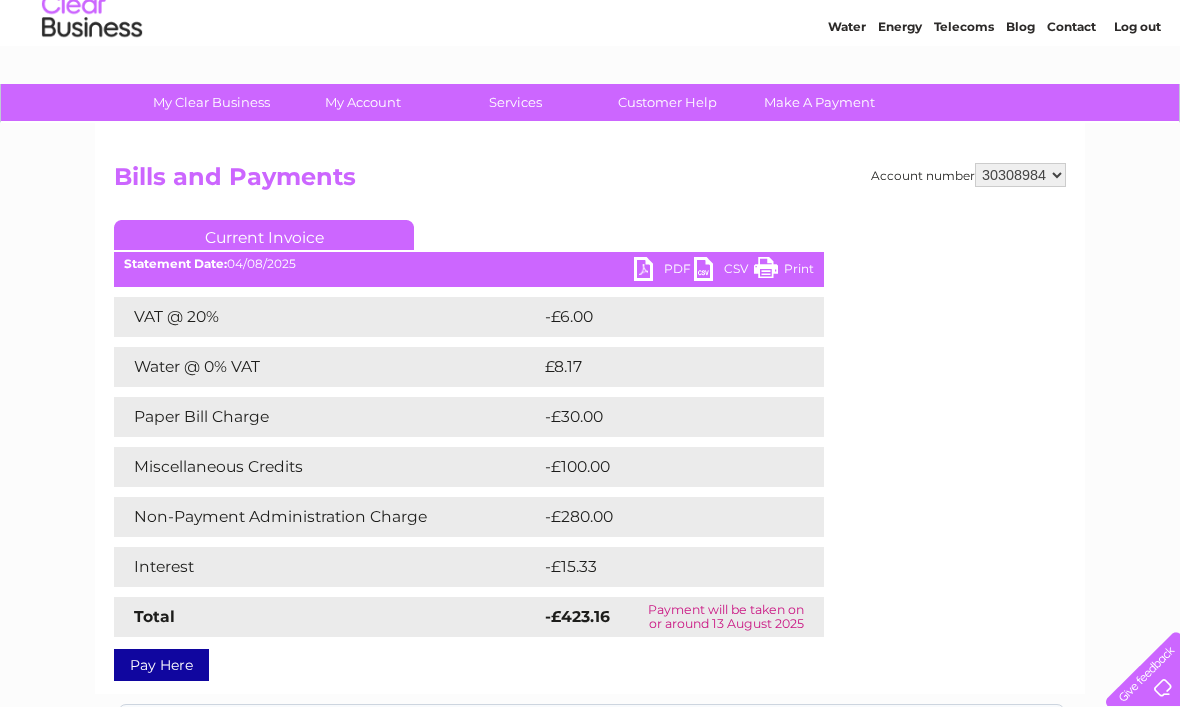 click on "PDF" at bounding box center [664, 271] 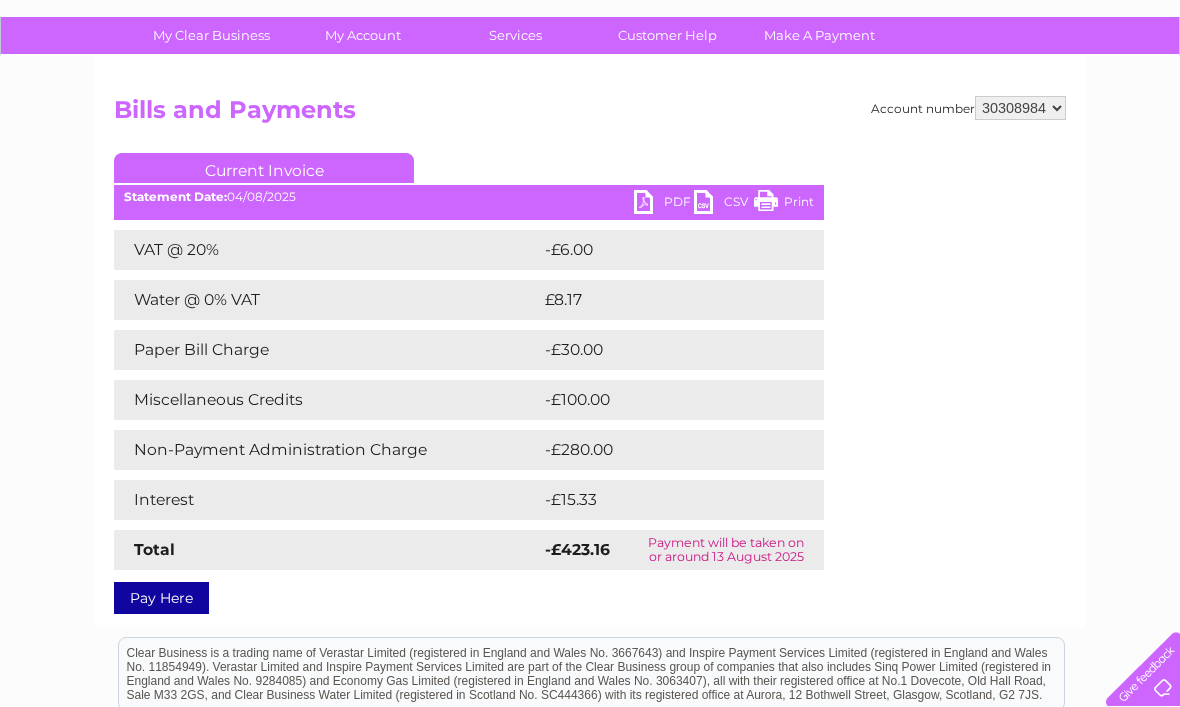 click on "30290946
30299832
30308984" at bounding box center (1020, 108) 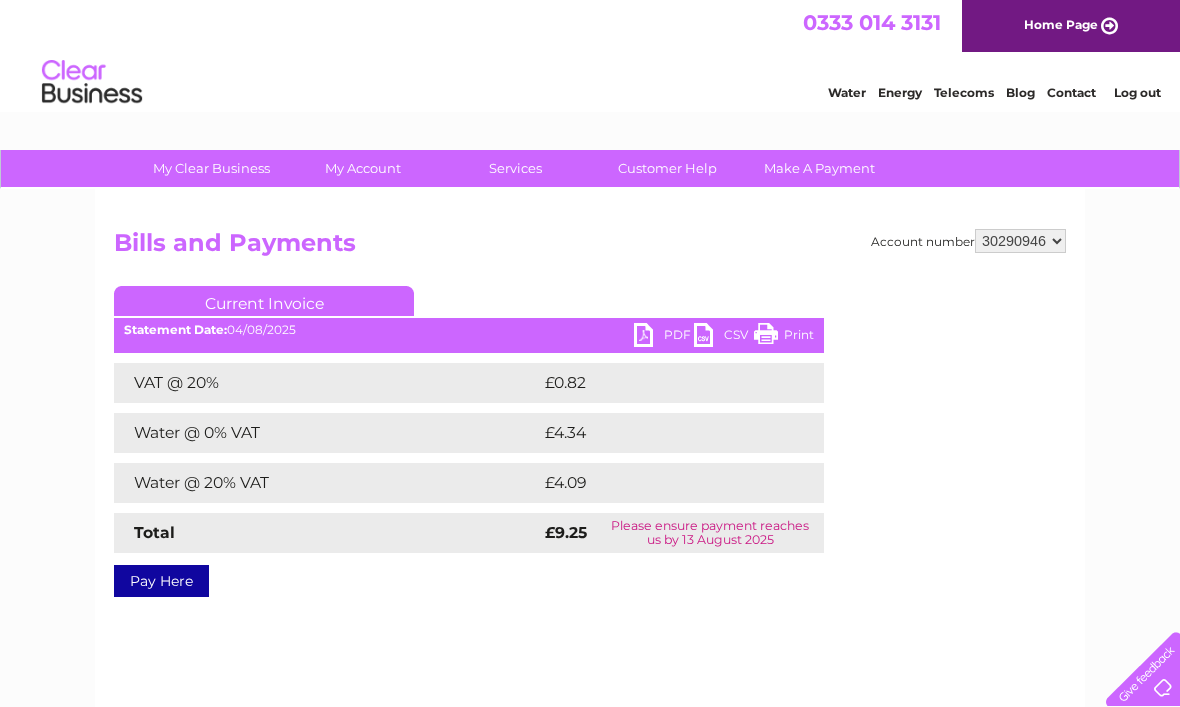 scroll, scrollTop: 0, scrollLeft: 0, axis: both 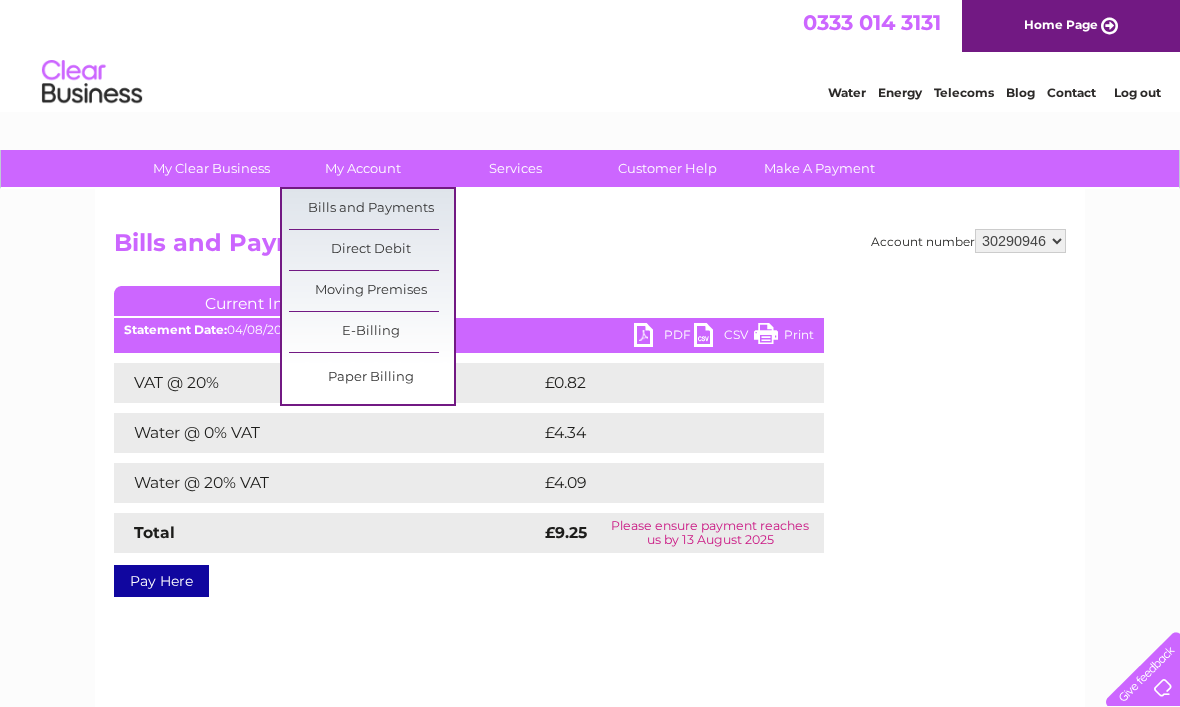 click on "Bills and Payments" at bounding box center [371, 209] 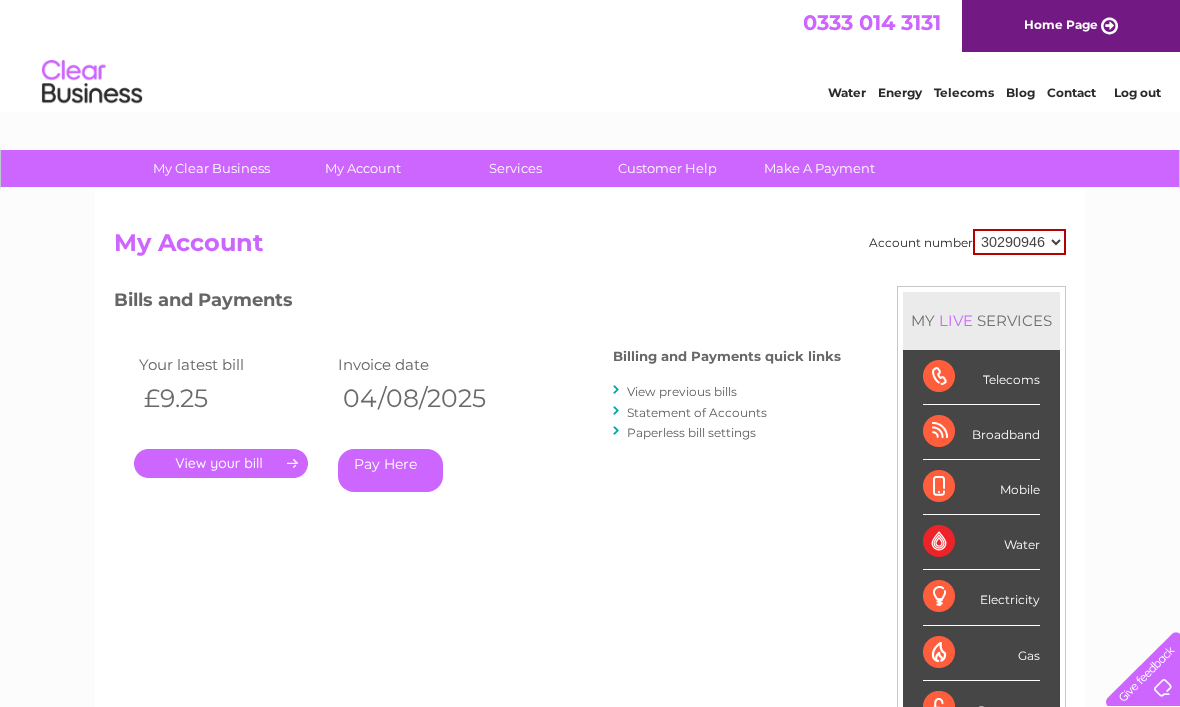 scroll, scrollTop: 0, scrollLeft: 0, axis: both 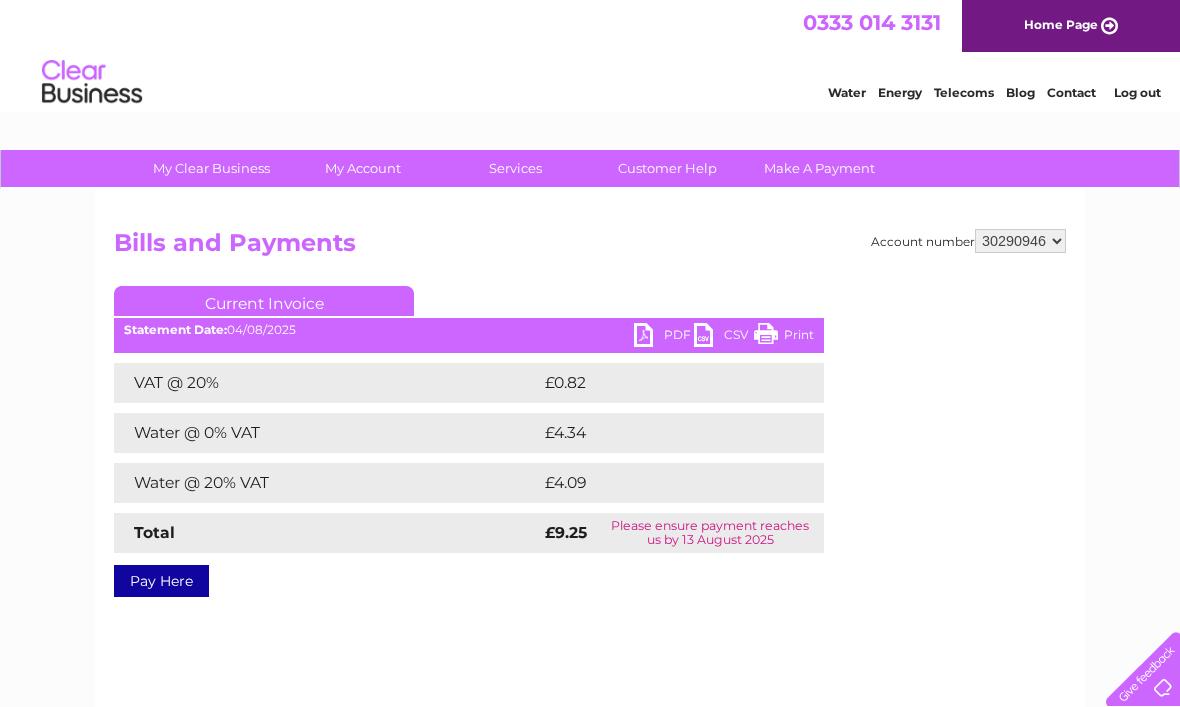 click on "PDF" at bounding box center (664, 337) 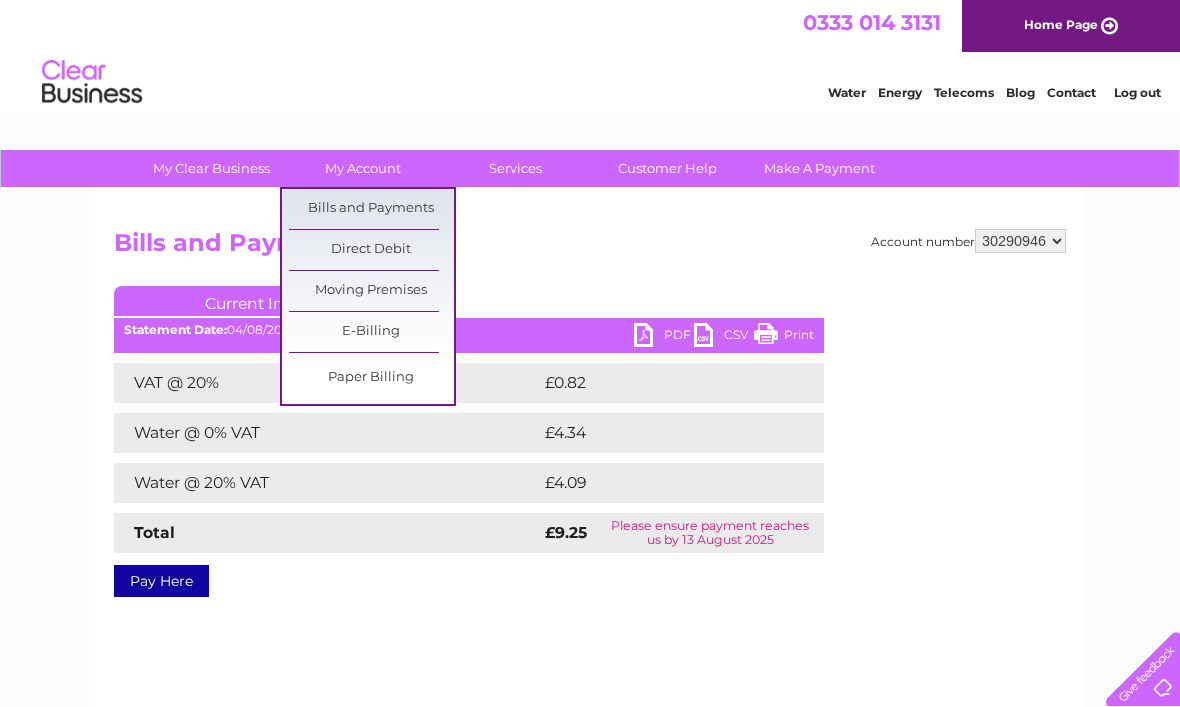 click on "Bills and Payments" at bounding box center [371, 209] 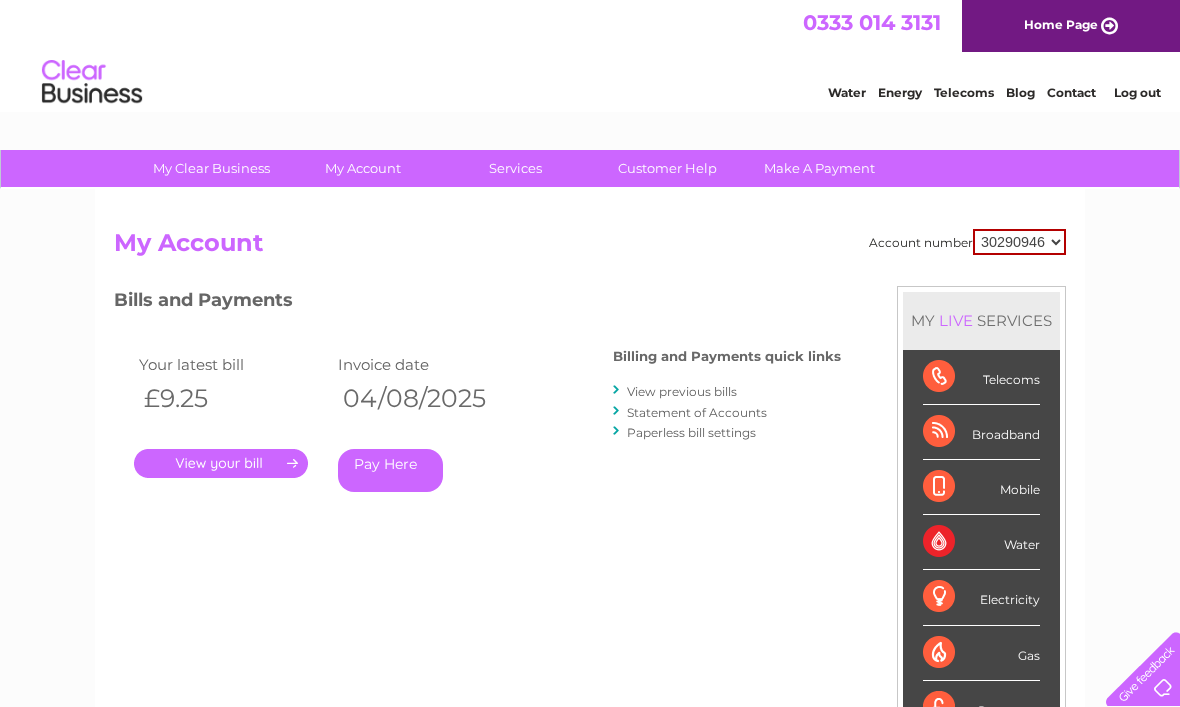 scroll, scrollTop: 0, scrollLeft: 0, axis: both 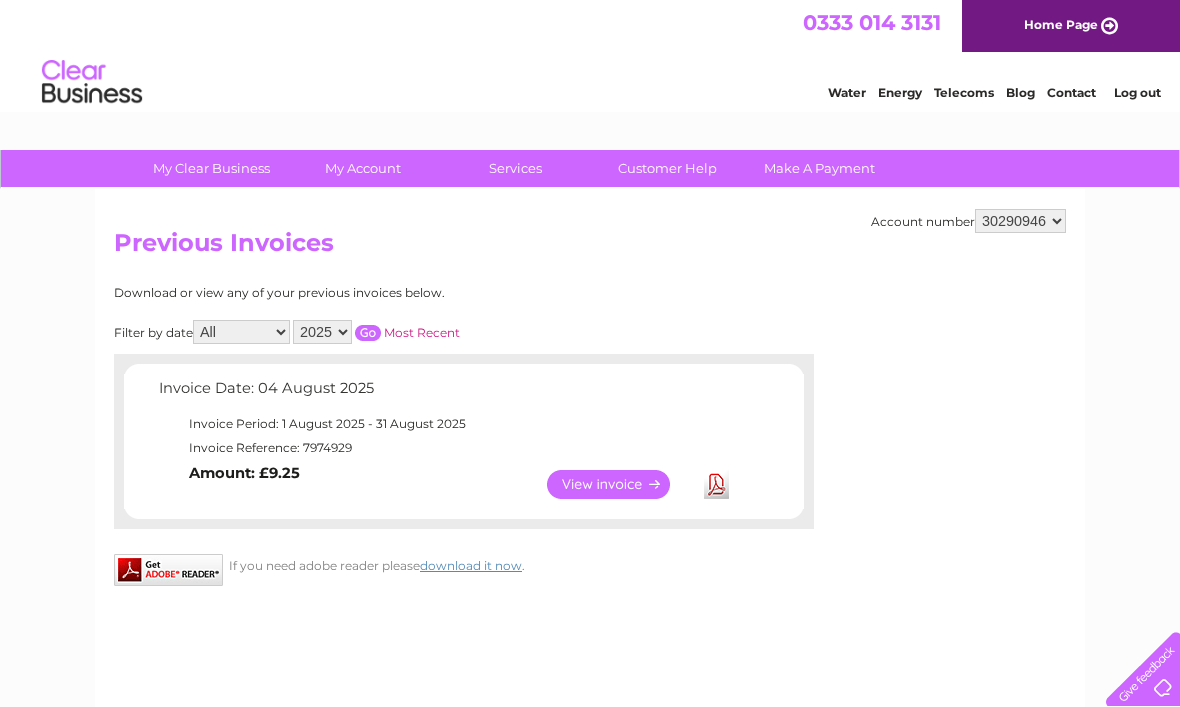 click on "2025
2024" at bounding box center [322, 332] 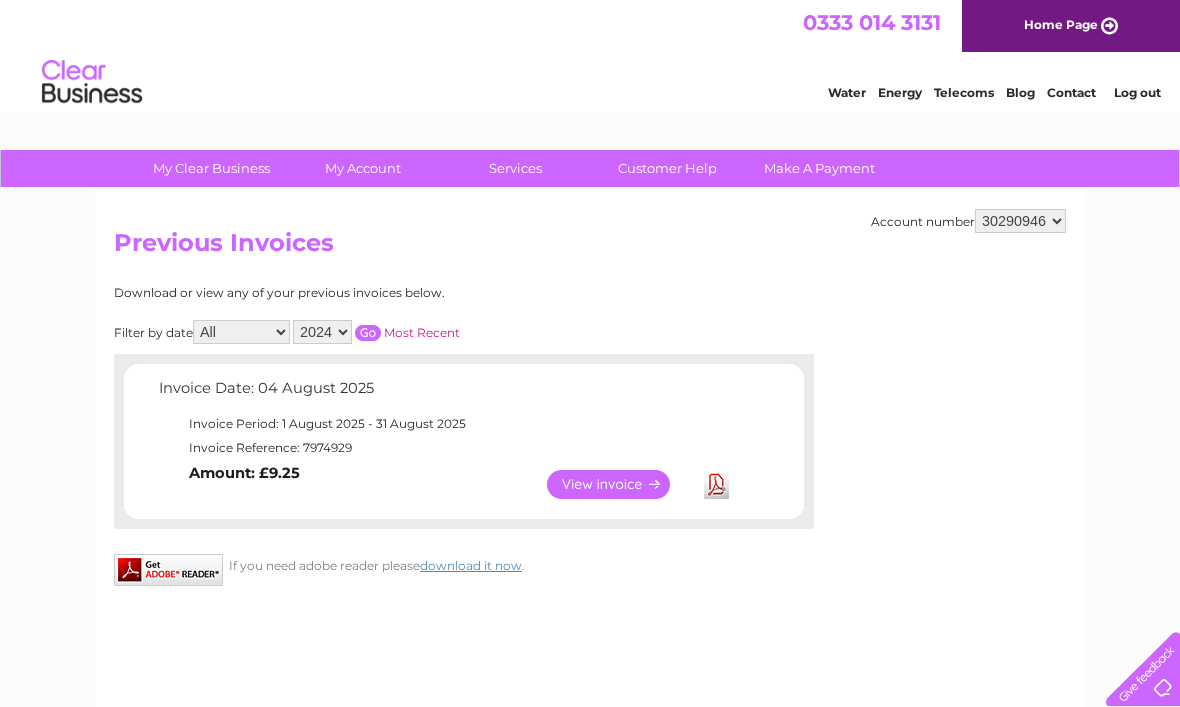 click at bounding box center (368, 333) 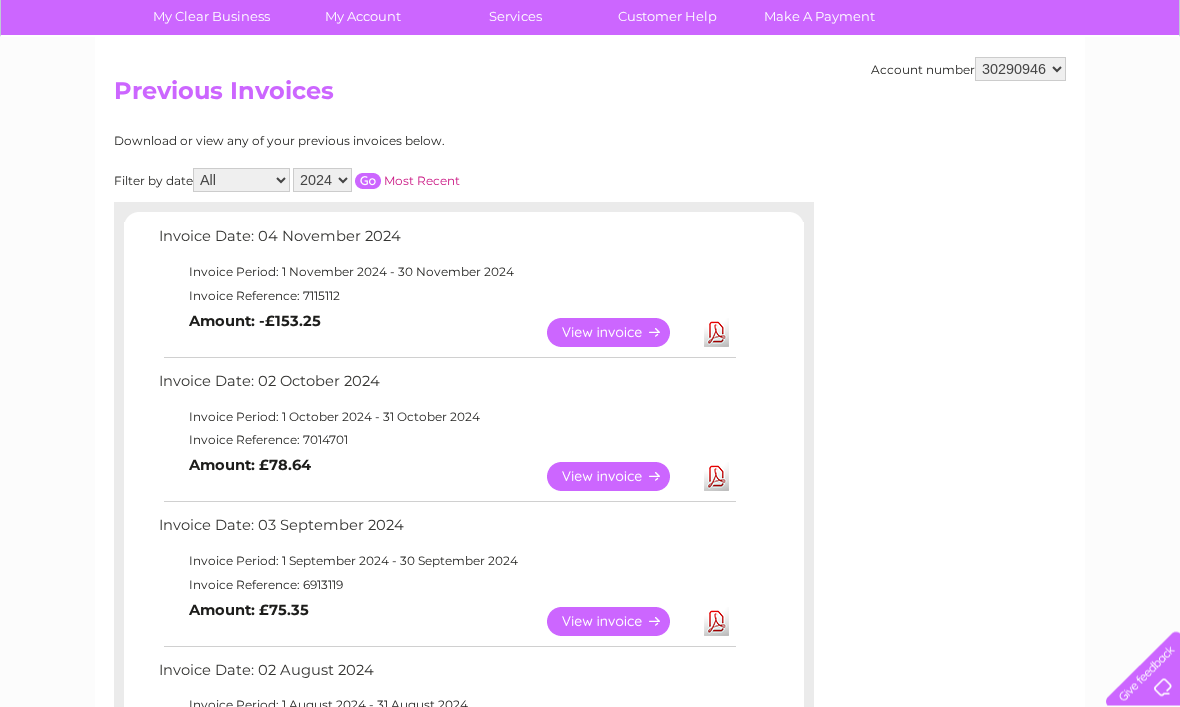 scroll, scrollTop: 0, scrollLeft: 0, axis: both 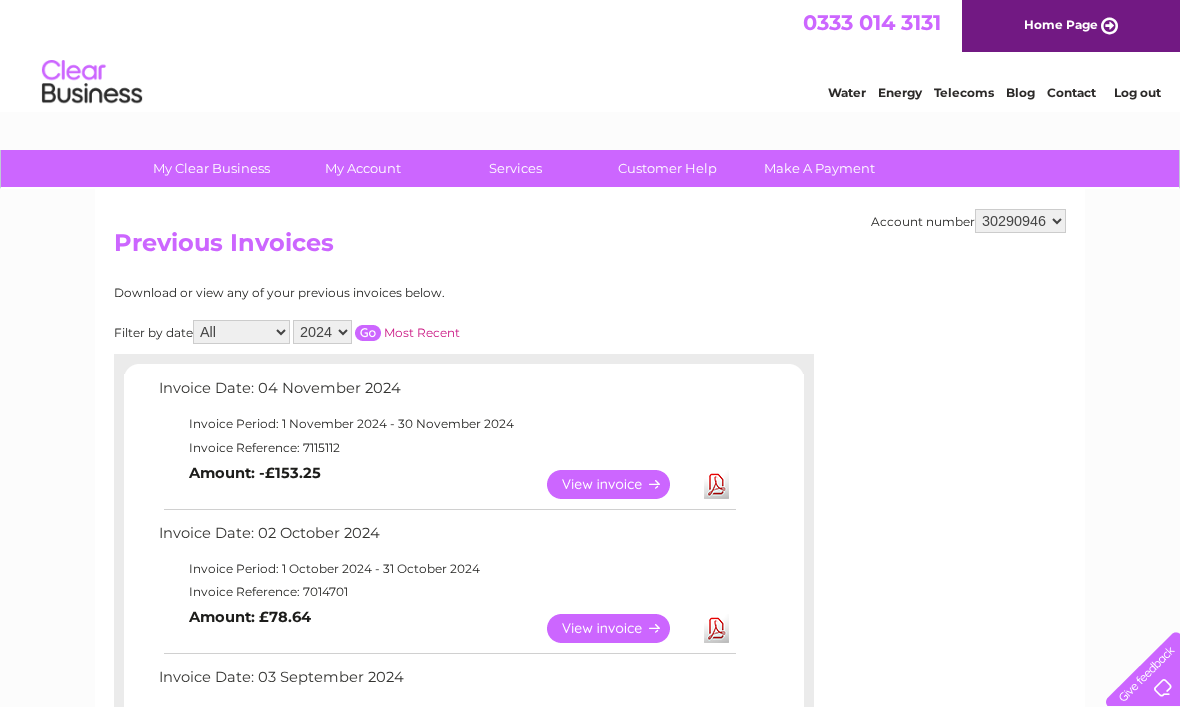 click at bounding box center [368, 333] 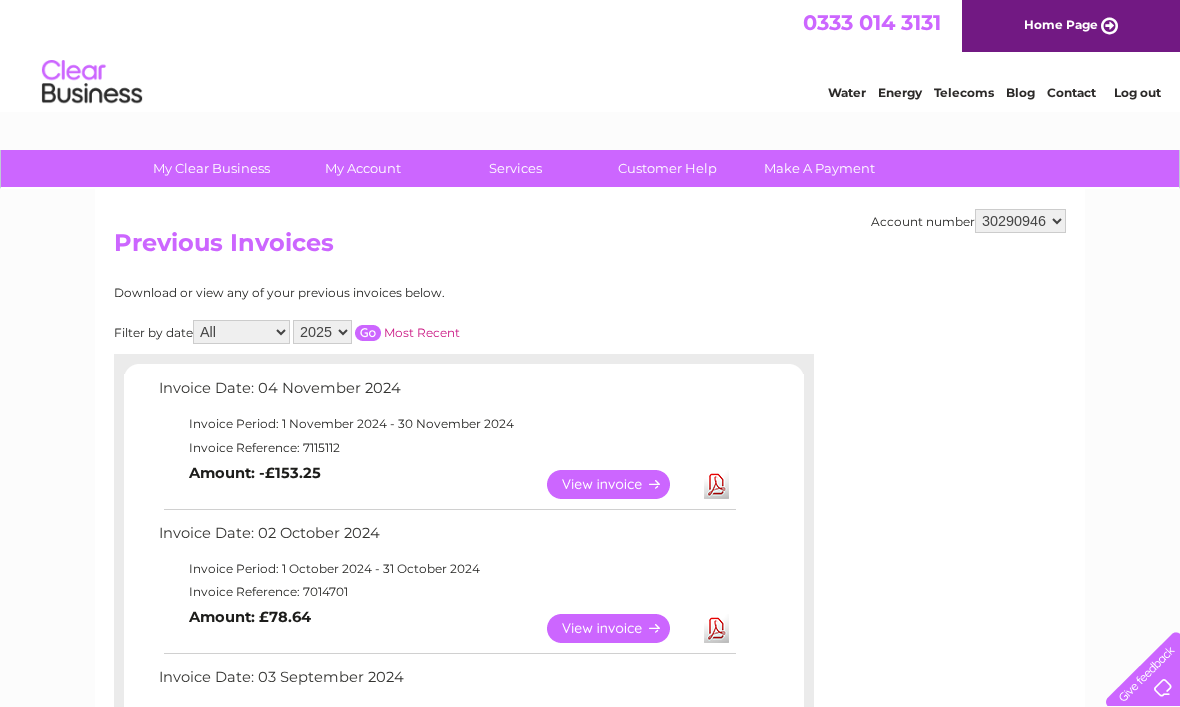 click at bounding box center (368, 333) 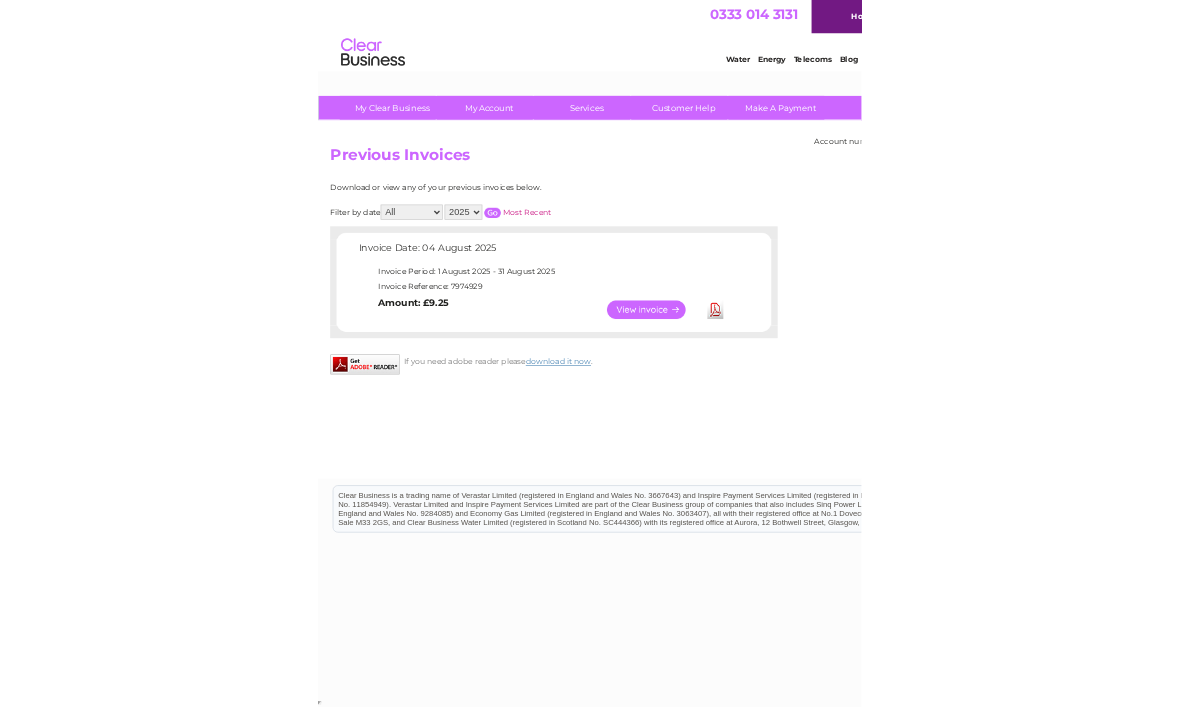 scroll, scrollTop: 0, scrollLeft: 0, axis: both 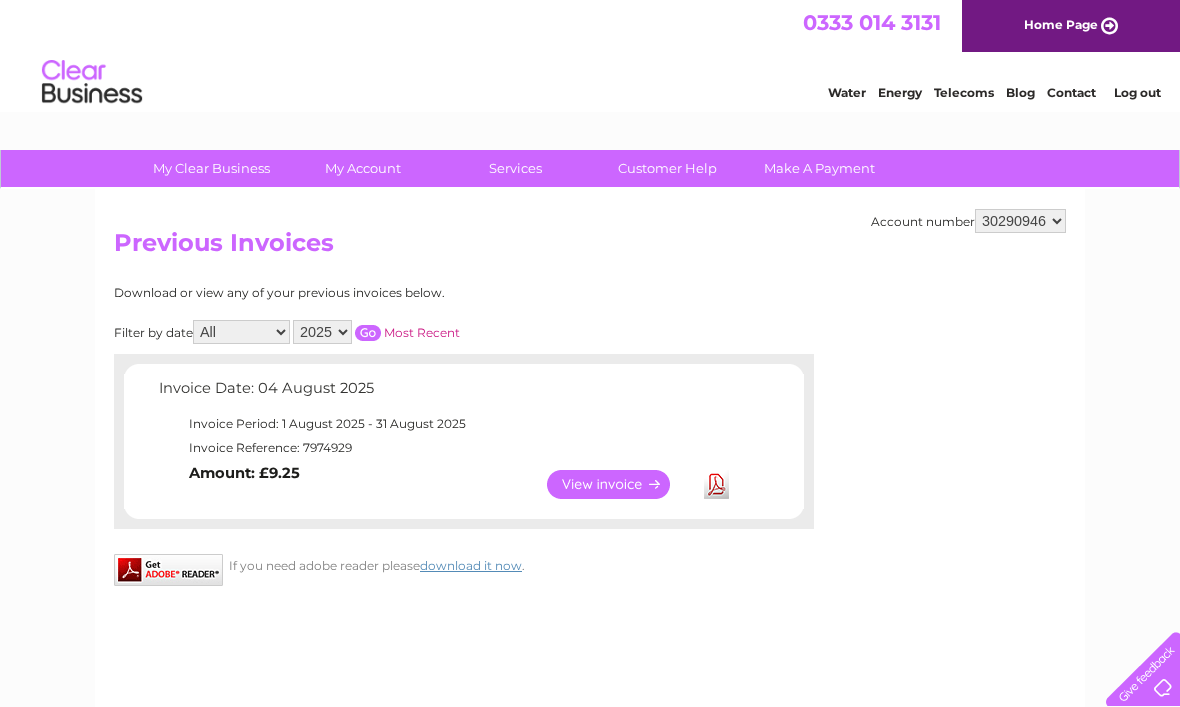 click on "View" at bounding box center [620, 484] 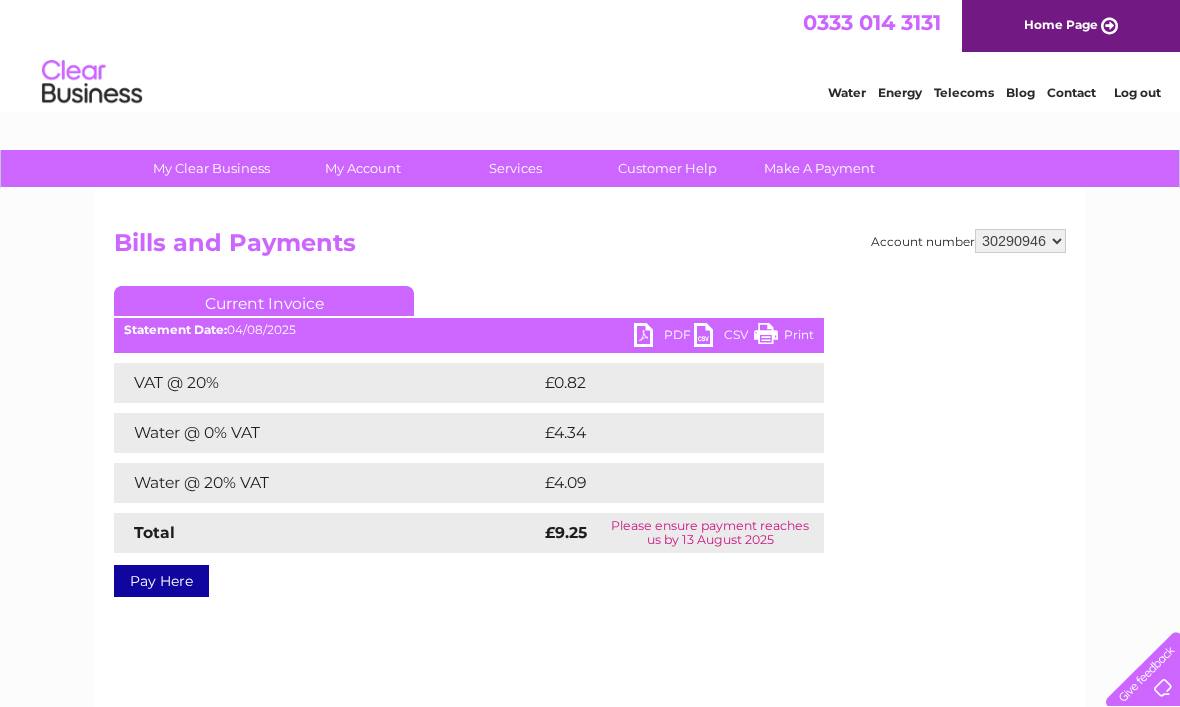 scroll, scrollTop: 0, scrollLeft: 0, axis: both 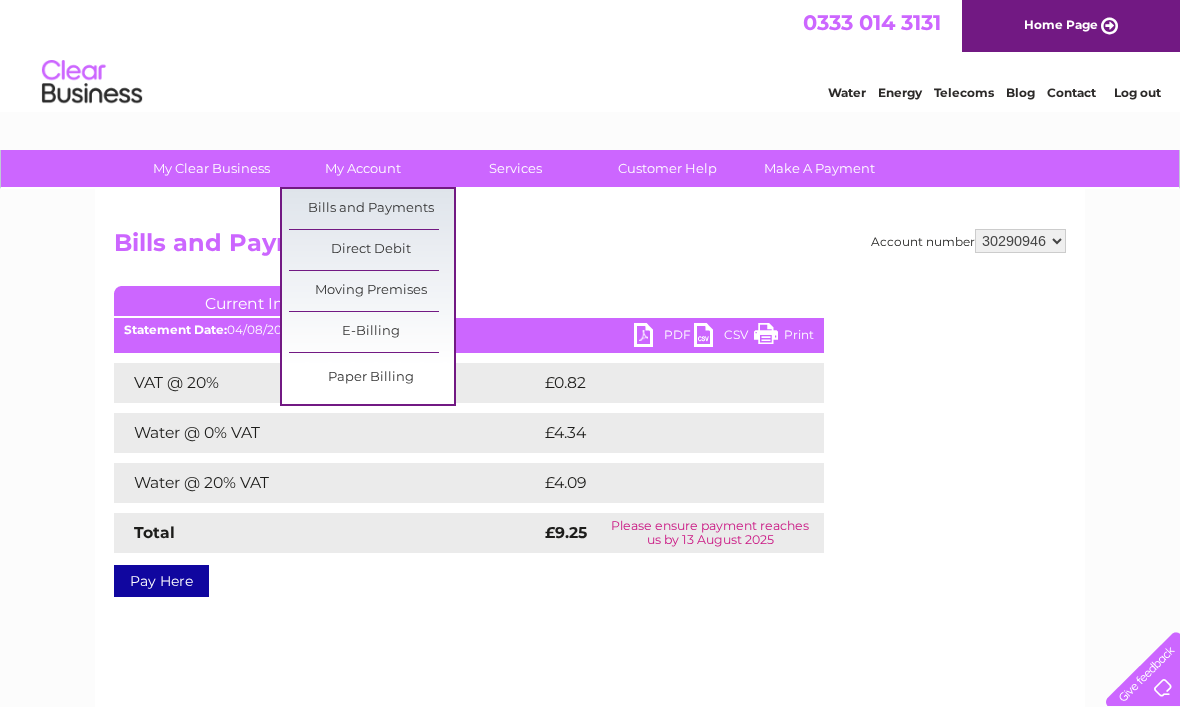 click on "Bills and Payments" at bounding box center [371, 209] 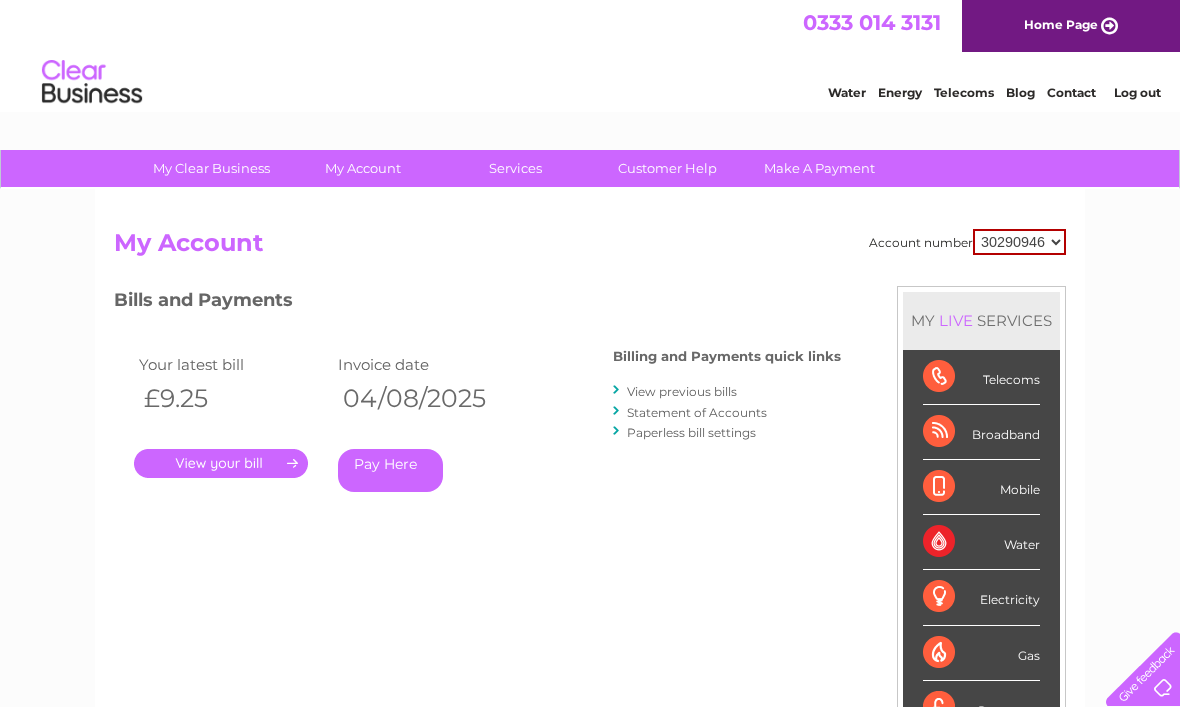 scroll, scrollTop: 0, scrollLeft: 0, axis: both 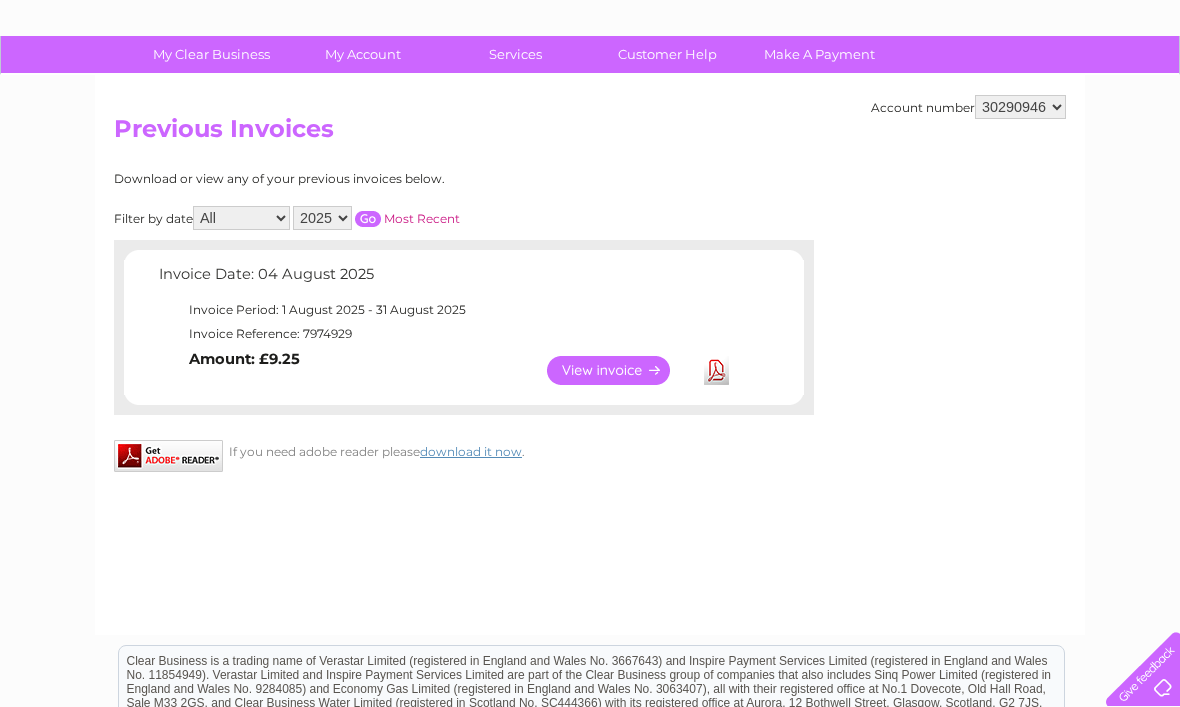 click on "2025
2024" at bounding box center (322, 218) 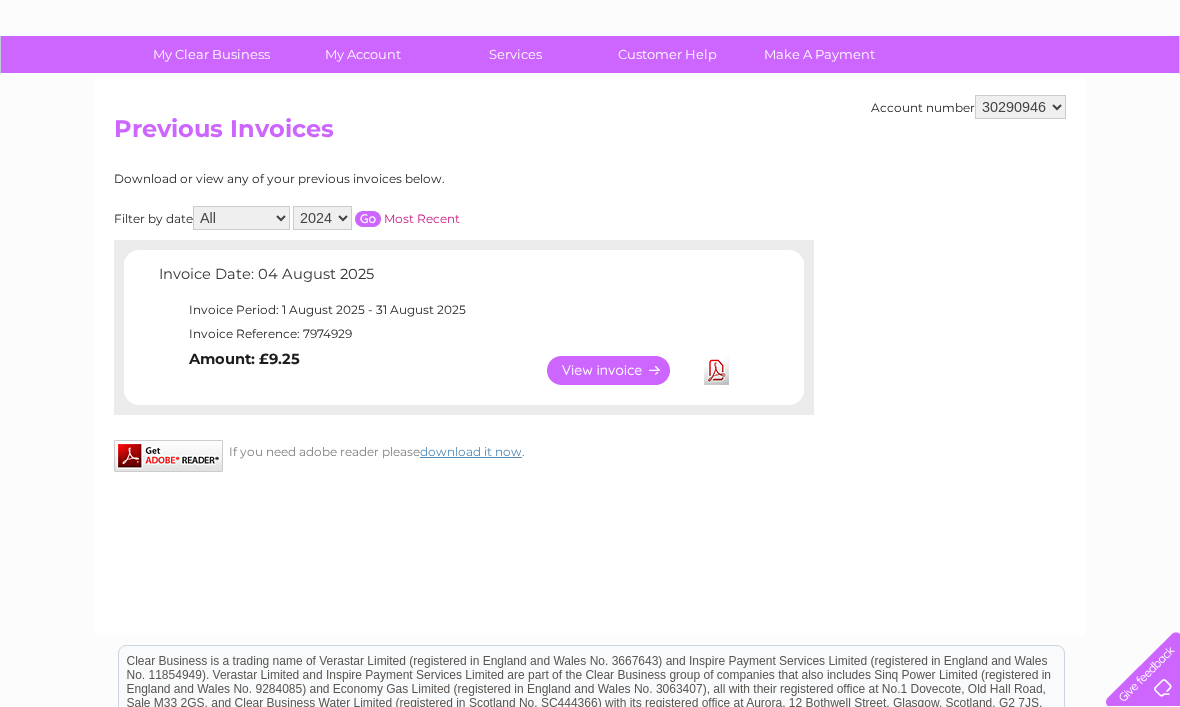 click on "View" at bounding box center [620, 370] 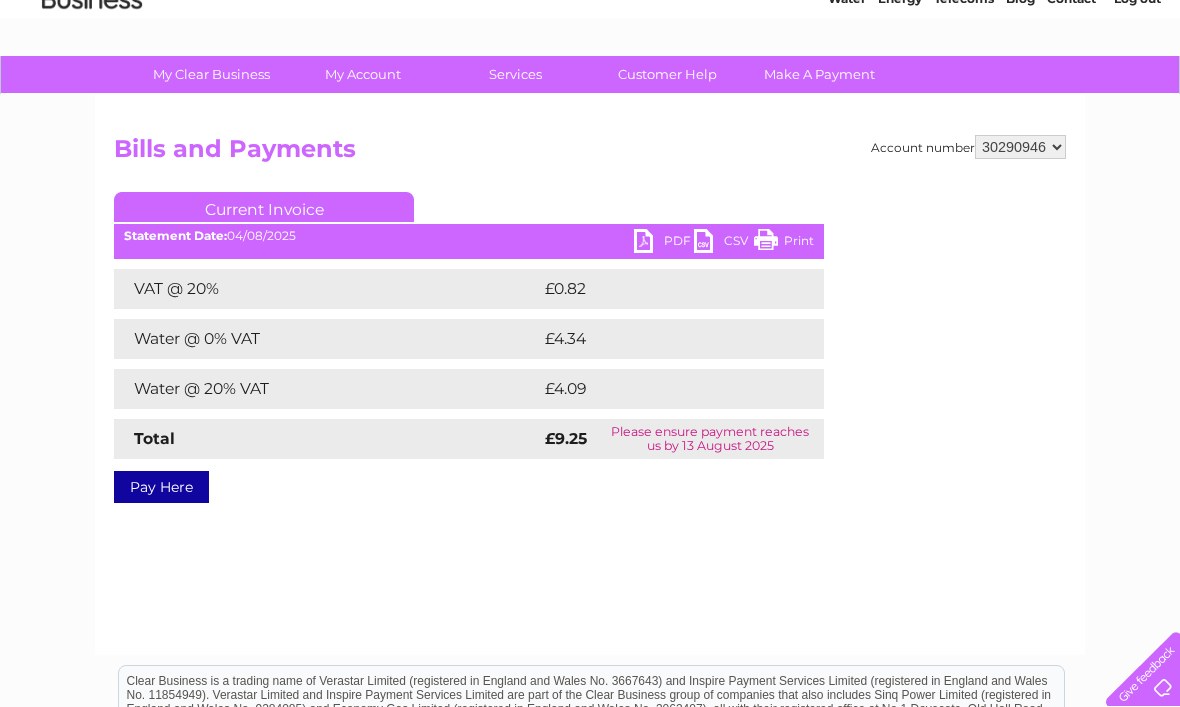 scroll, scrollTop: 0, scrollLeft: 0, axis: both 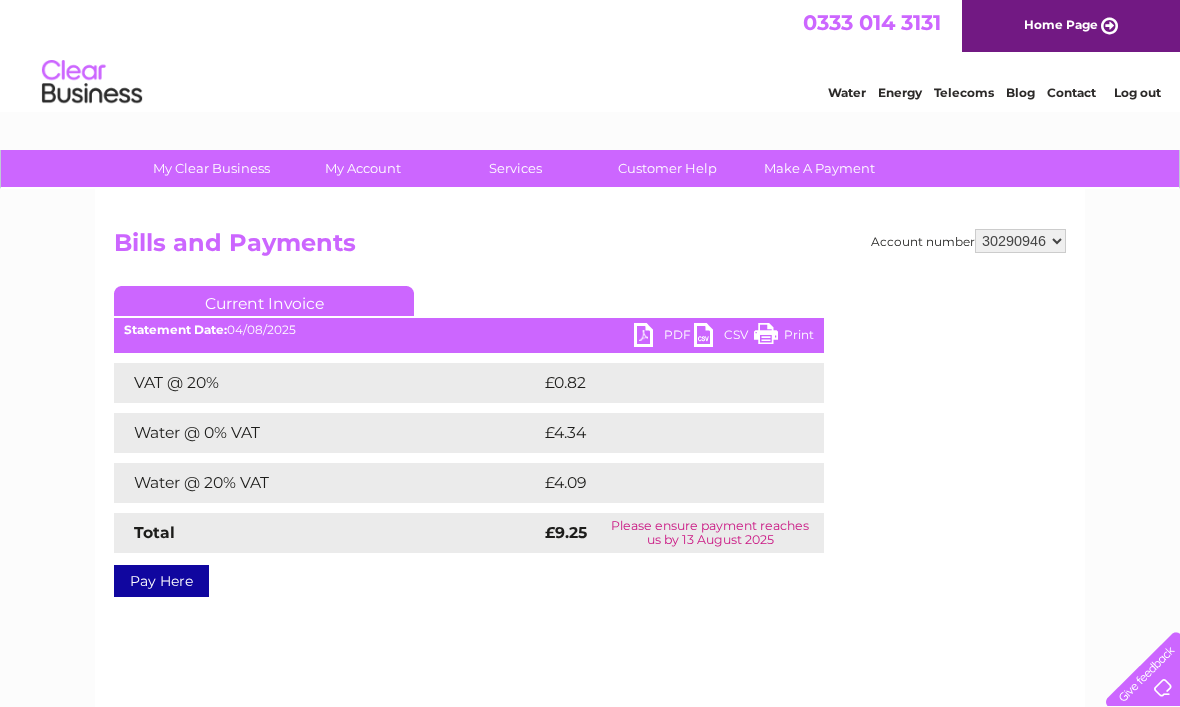 click on "PDF" at bounding box center (664, 337) 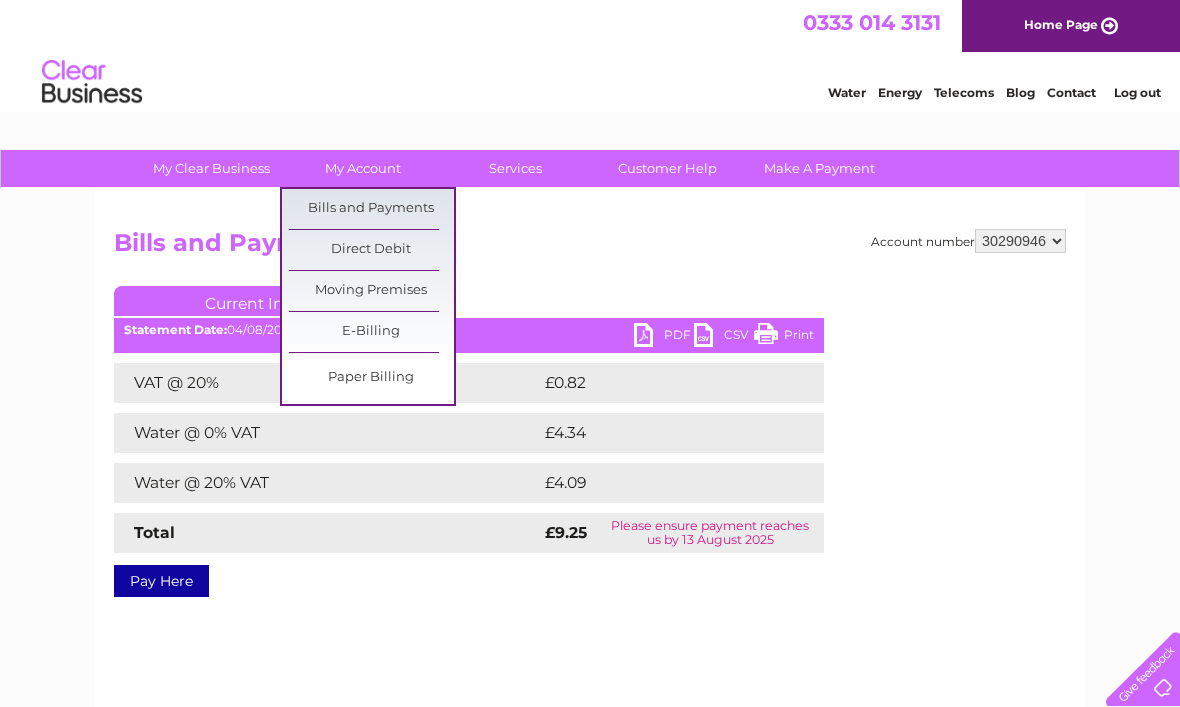 click on "Bills and Payments" at bounding box center (371, 209) 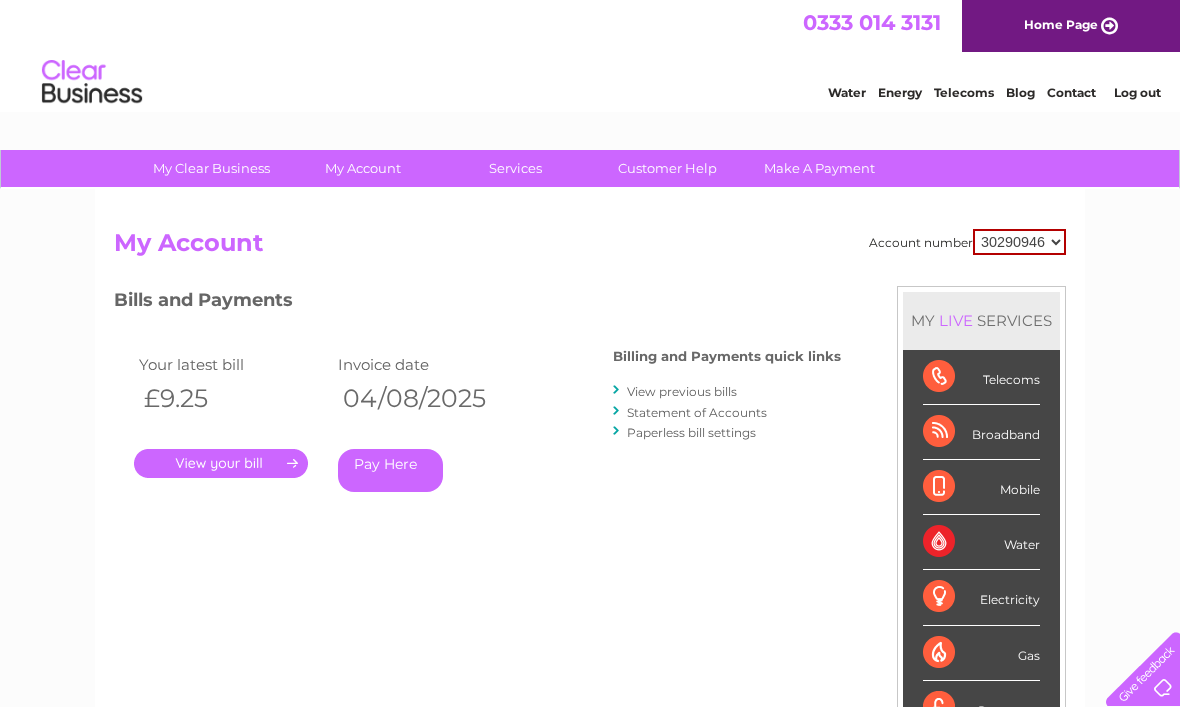 scroll, scrollTop: 0, scrollLeft: 0, axis: both 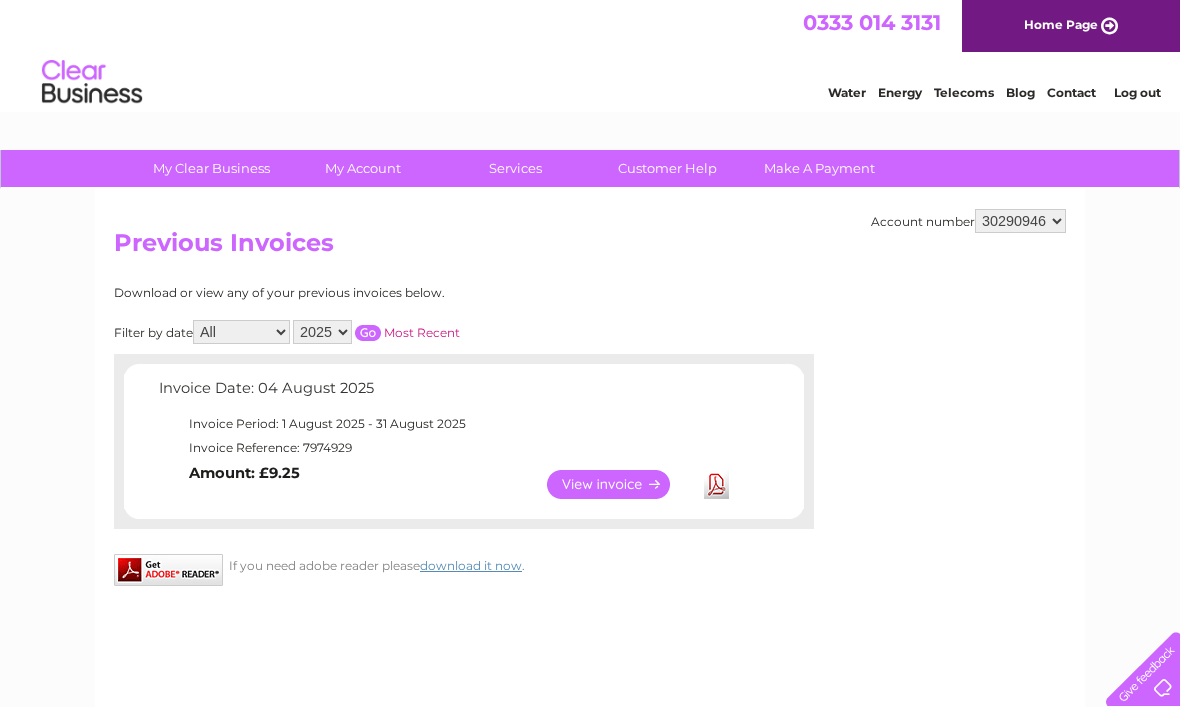 click at bounding box center (368, 333) 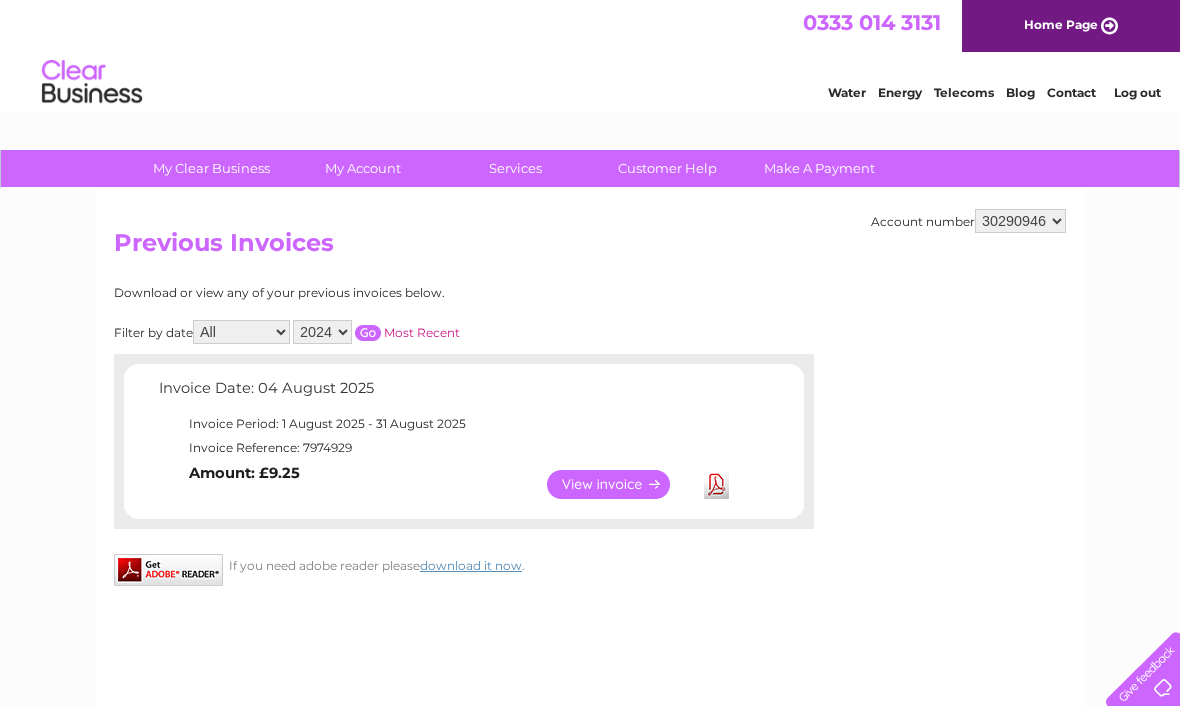 click at bounding box center (368, 333) 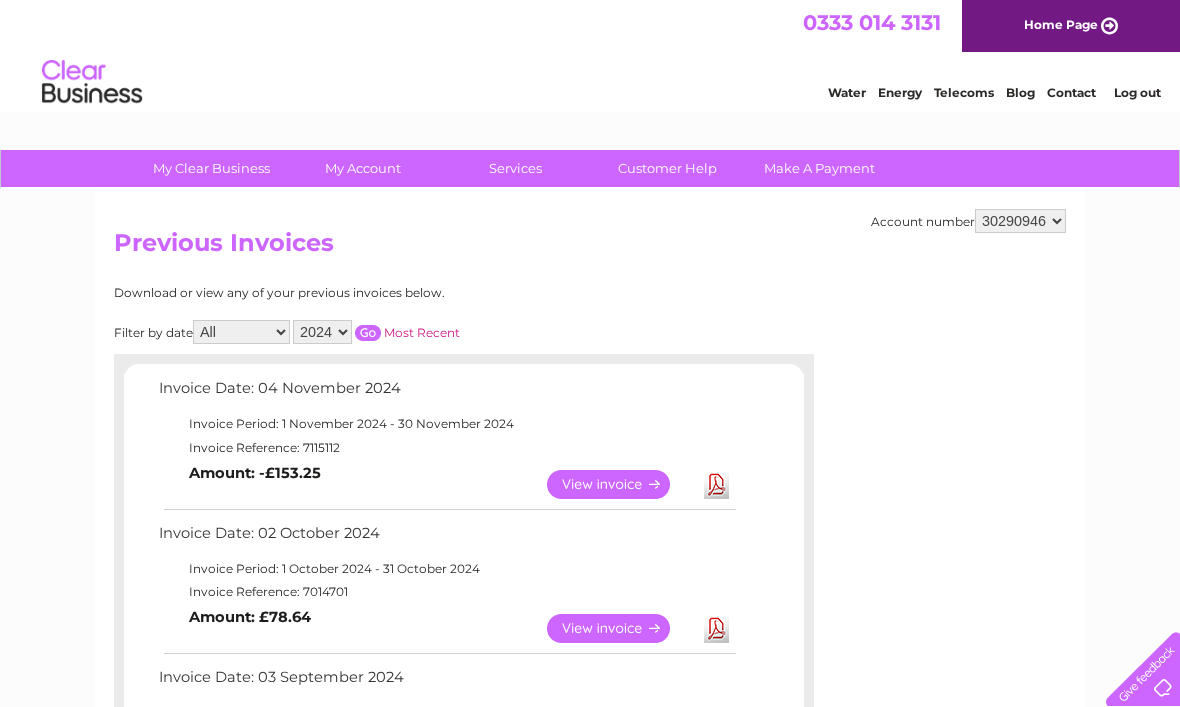 click on "View" at bounding box center [620, 484] 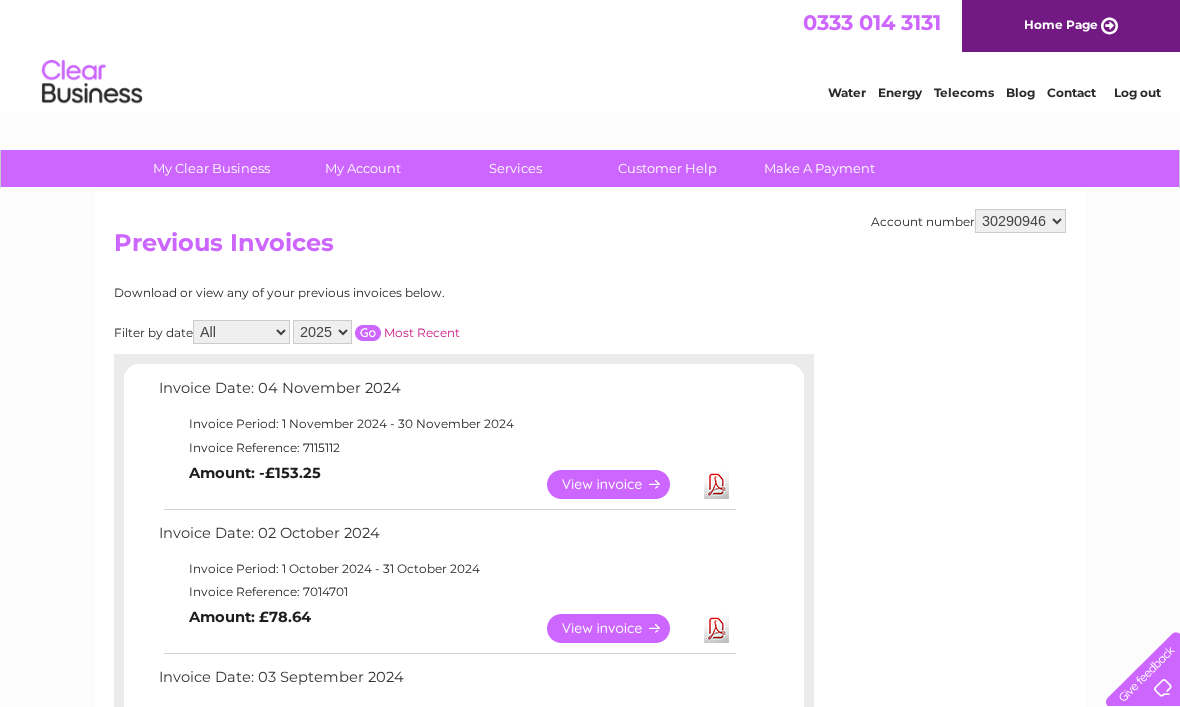 click at bounding box center (368, 333) 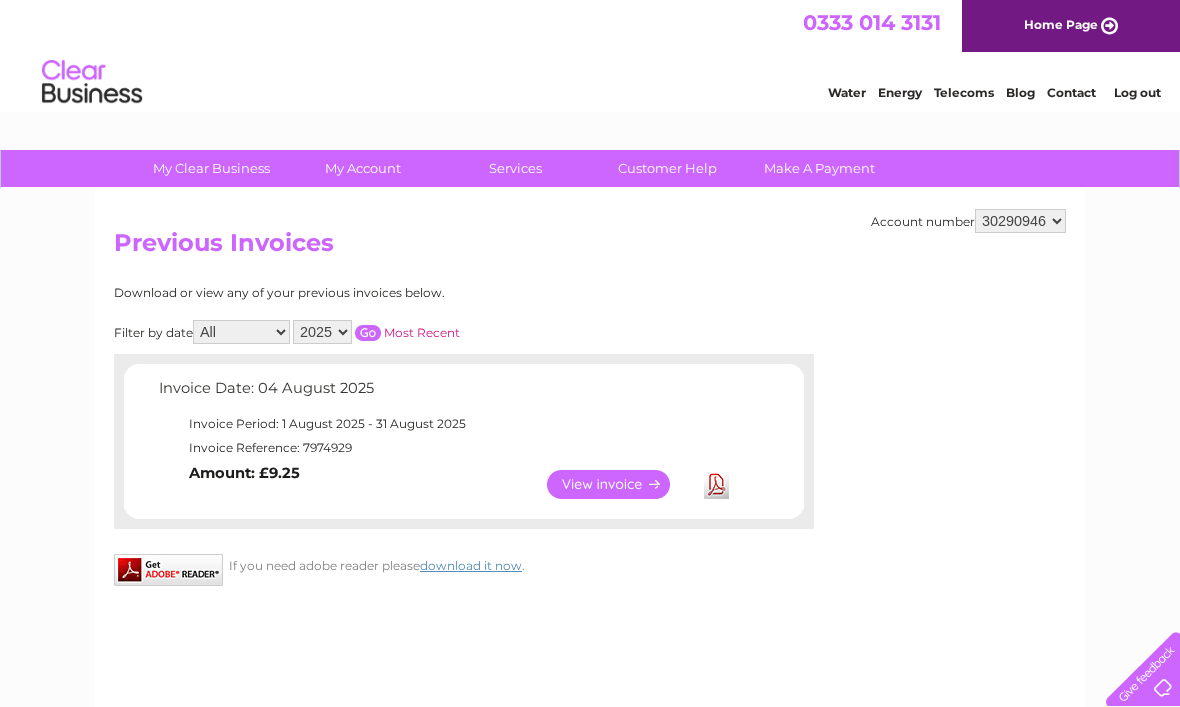 click on "View" at bounding box center (620, 484) 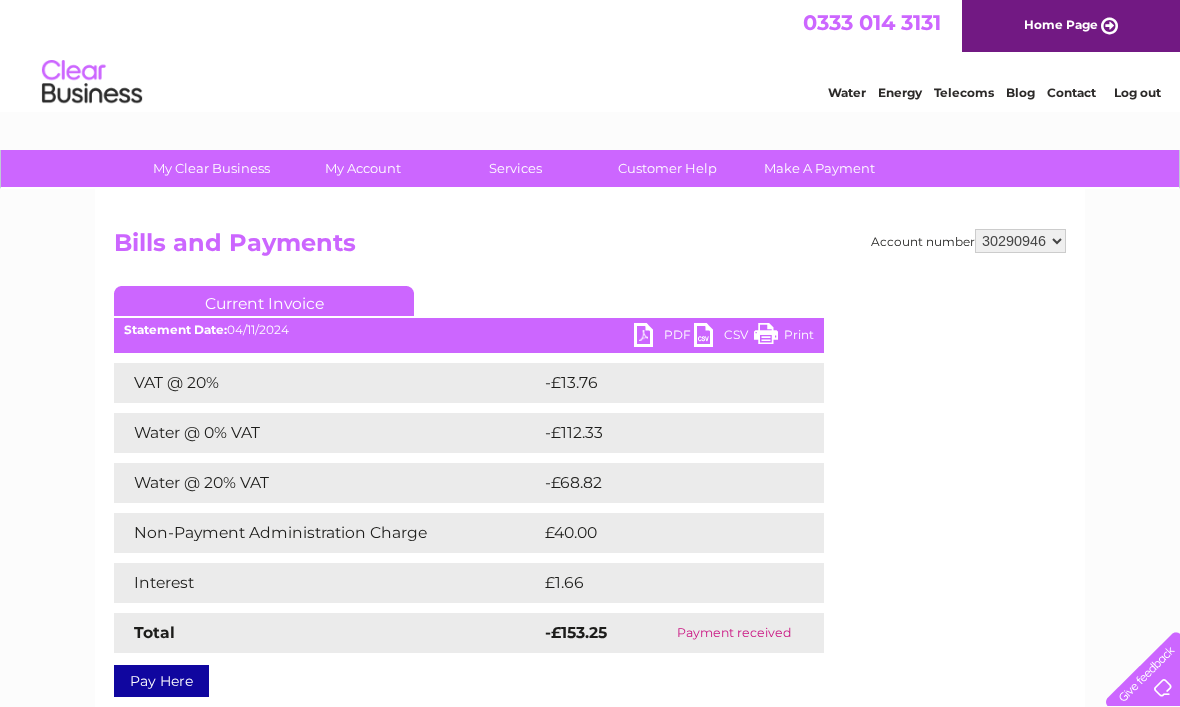 scroll, scrollTop: 0, scrollLeft: 0, axis: both 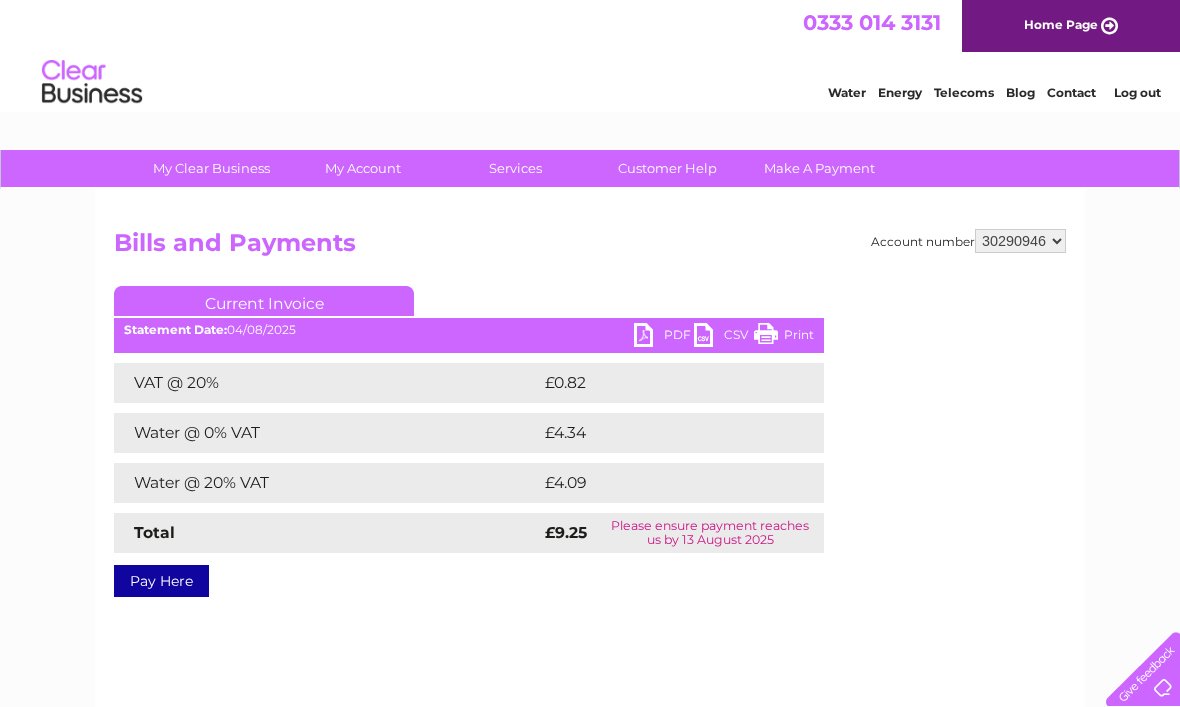 click on "PDF" at bounding box center (664, 337) 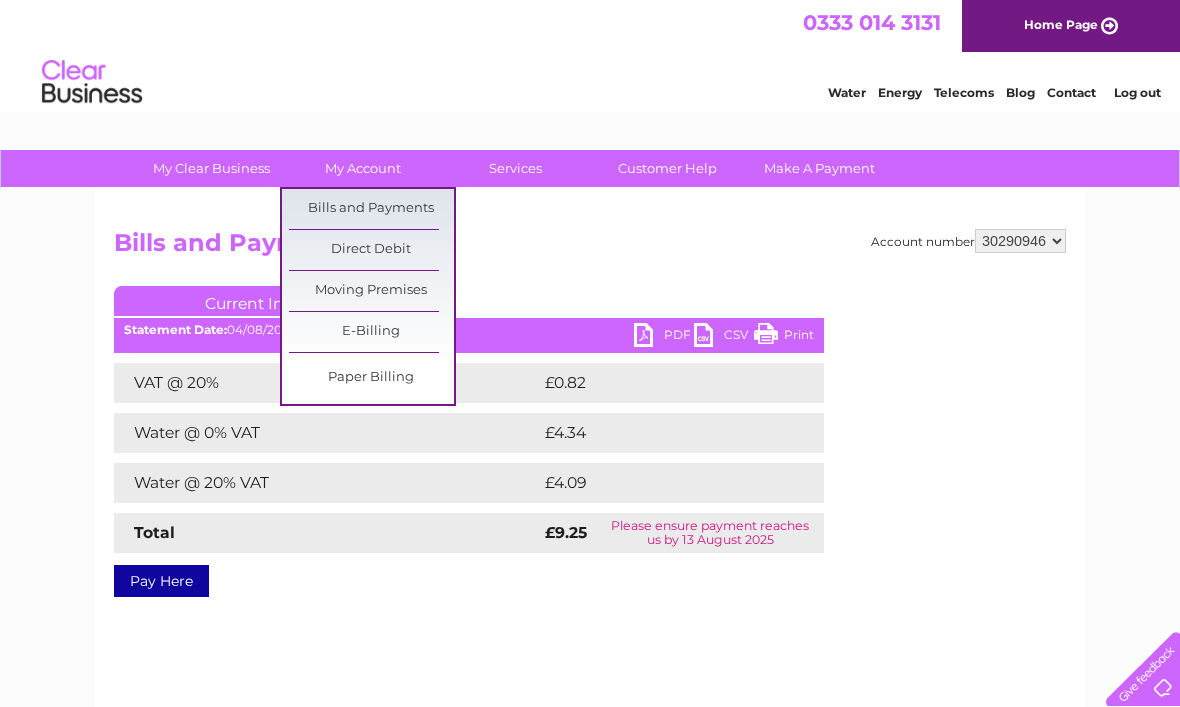 click on "Bills and Payments" at bounding box center [371, 209] 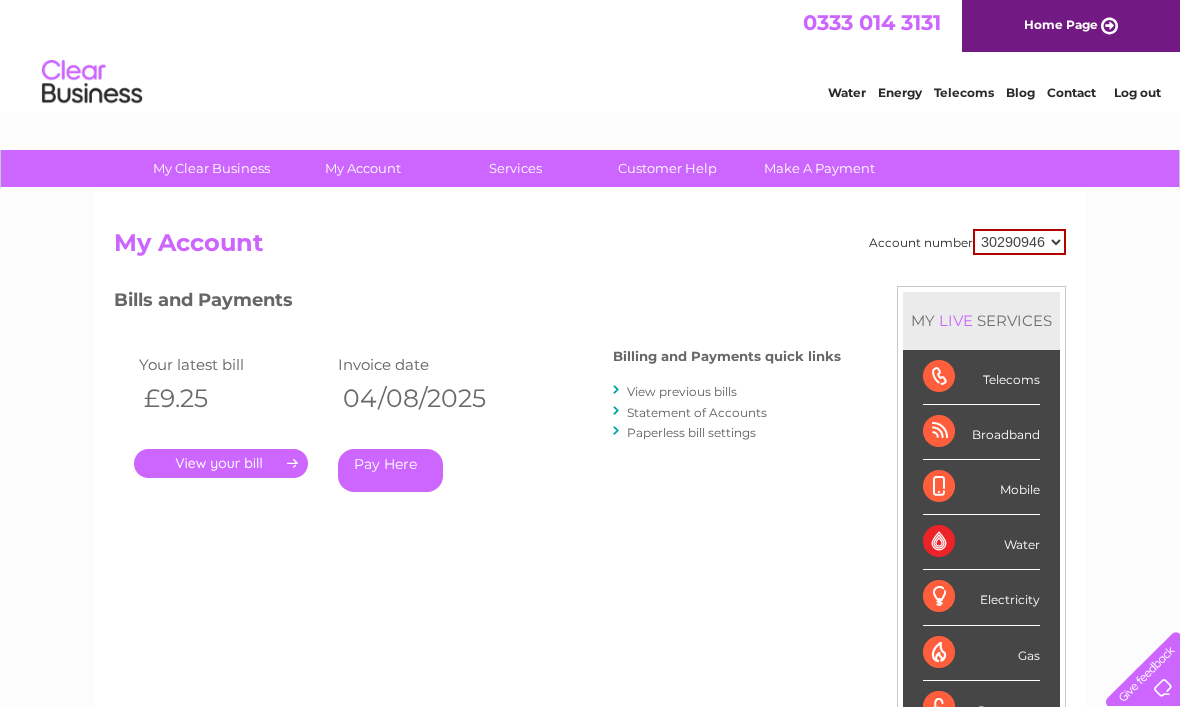 scroll, scrollTop: 0, scrollLeft: 0, axis: both 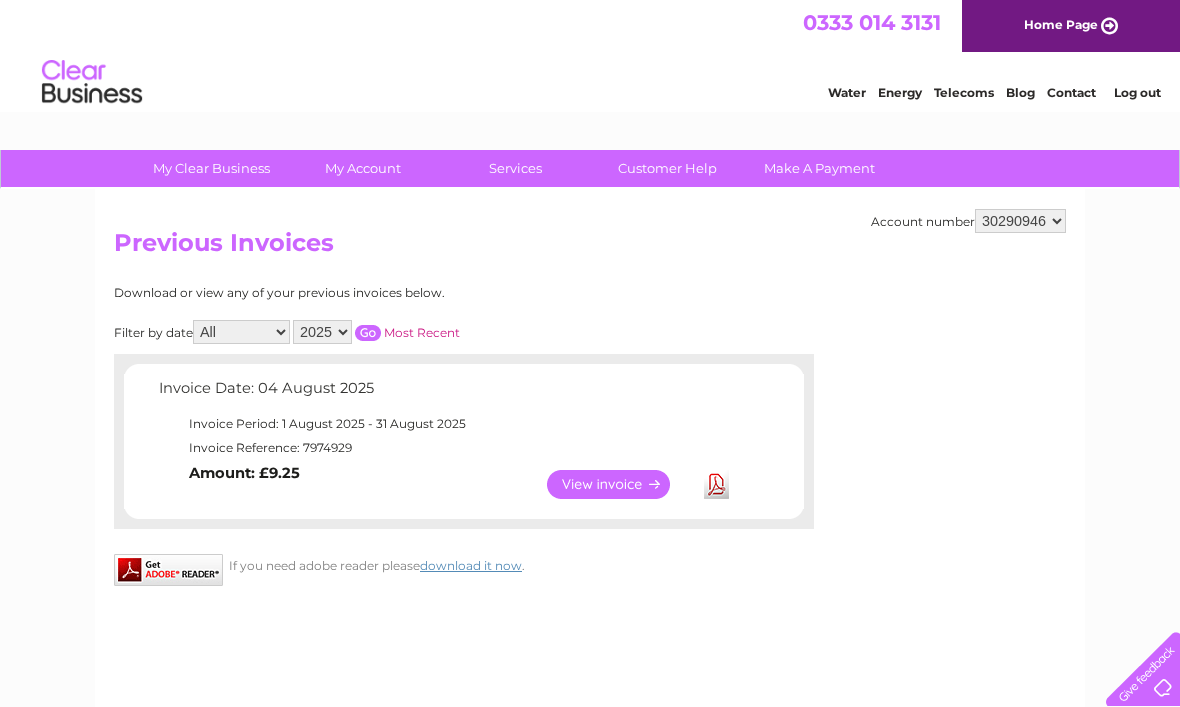 click on "2025
2024" at bounding box center [322, 332] 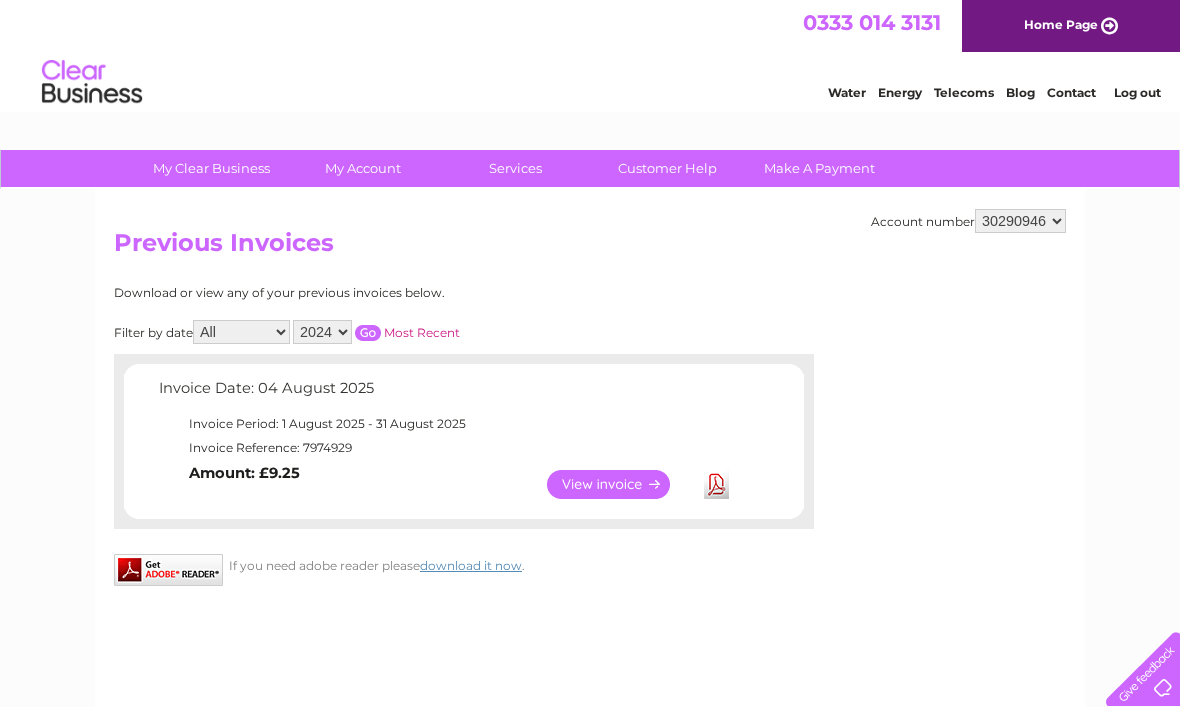 click at bounding box center [368, 333] 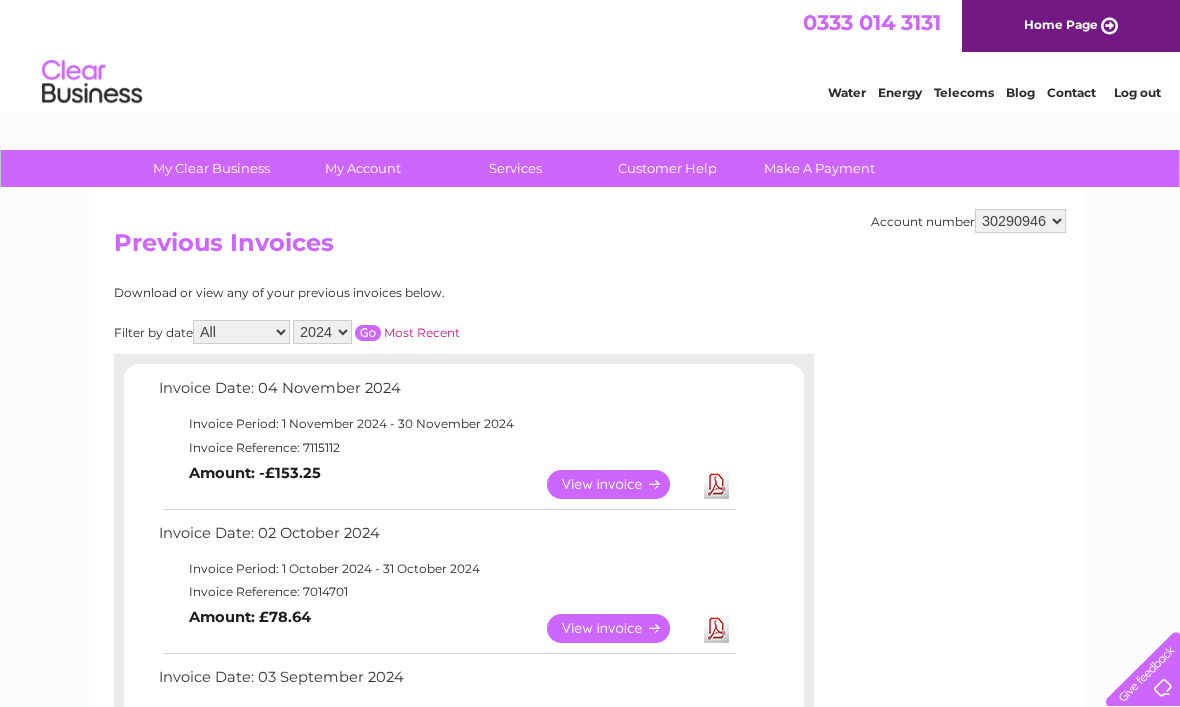 click on "View" at bounding box center (620, 484) 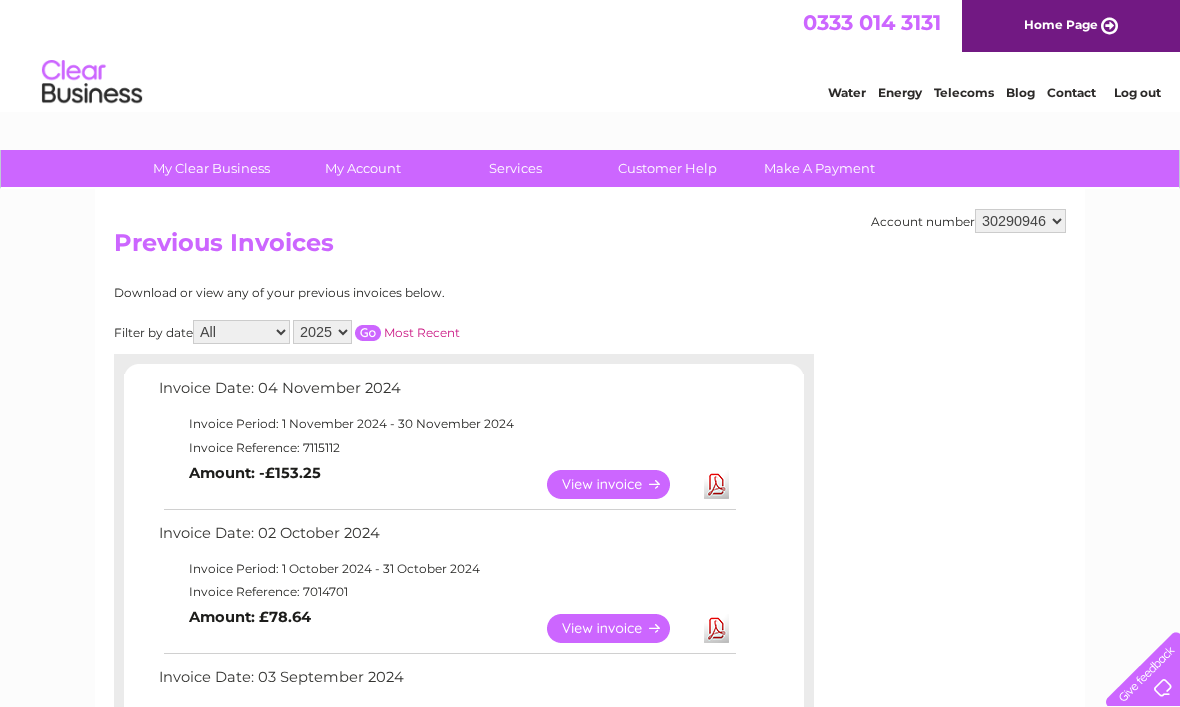 click at bounding box center [368, 333] 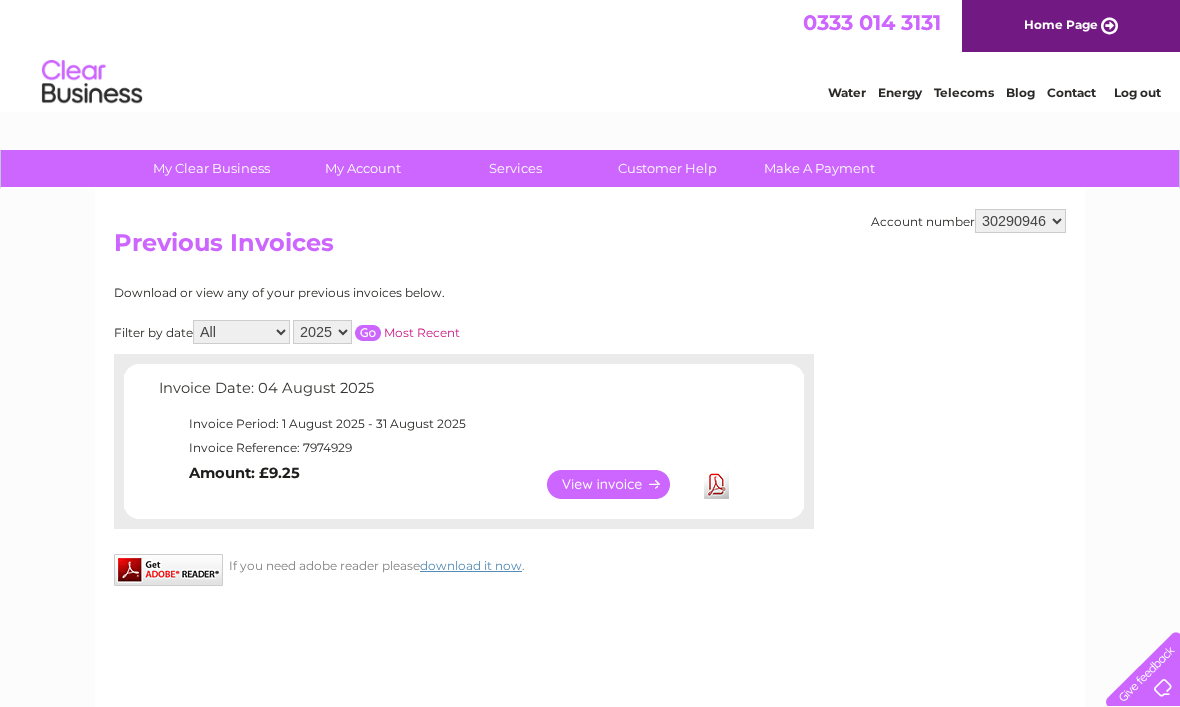 click on "View" at bounding box center (620, 484) 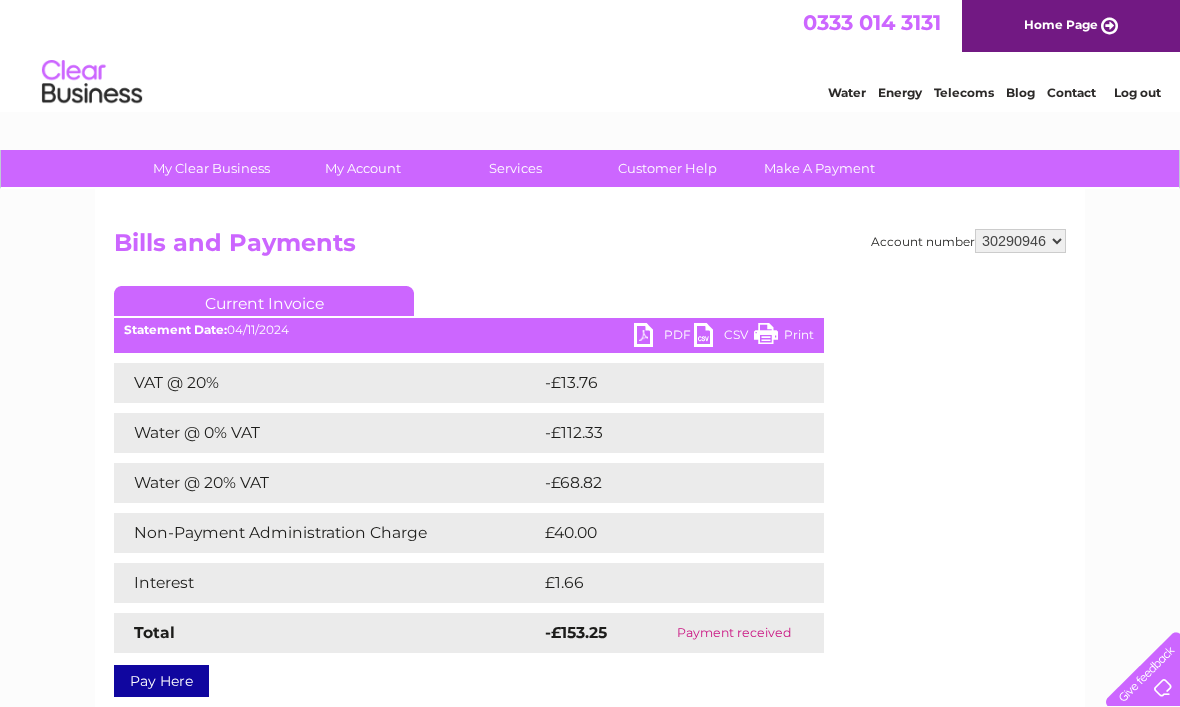 scroll, scrollTop: 0, scrollLeft: 0, axis: both 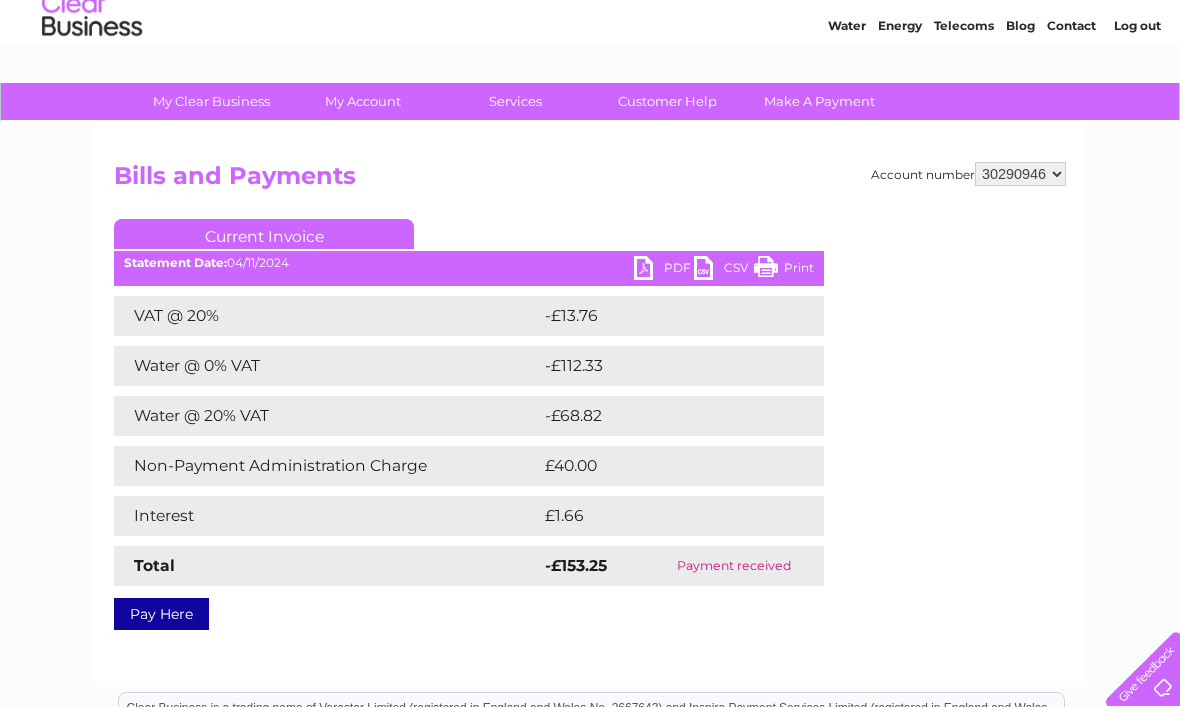 click on "PDF" at bounding box center (664, 270) 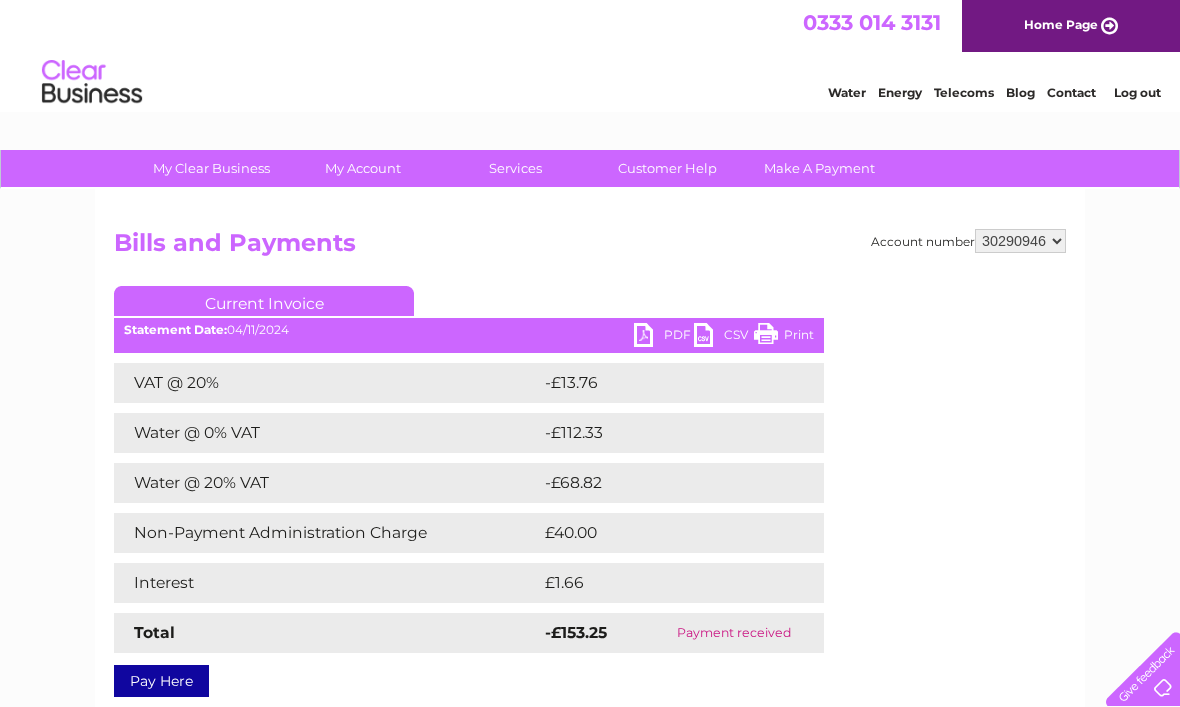 scroll, scrollTop: 134, scrollLeft: 0, axis: vertical 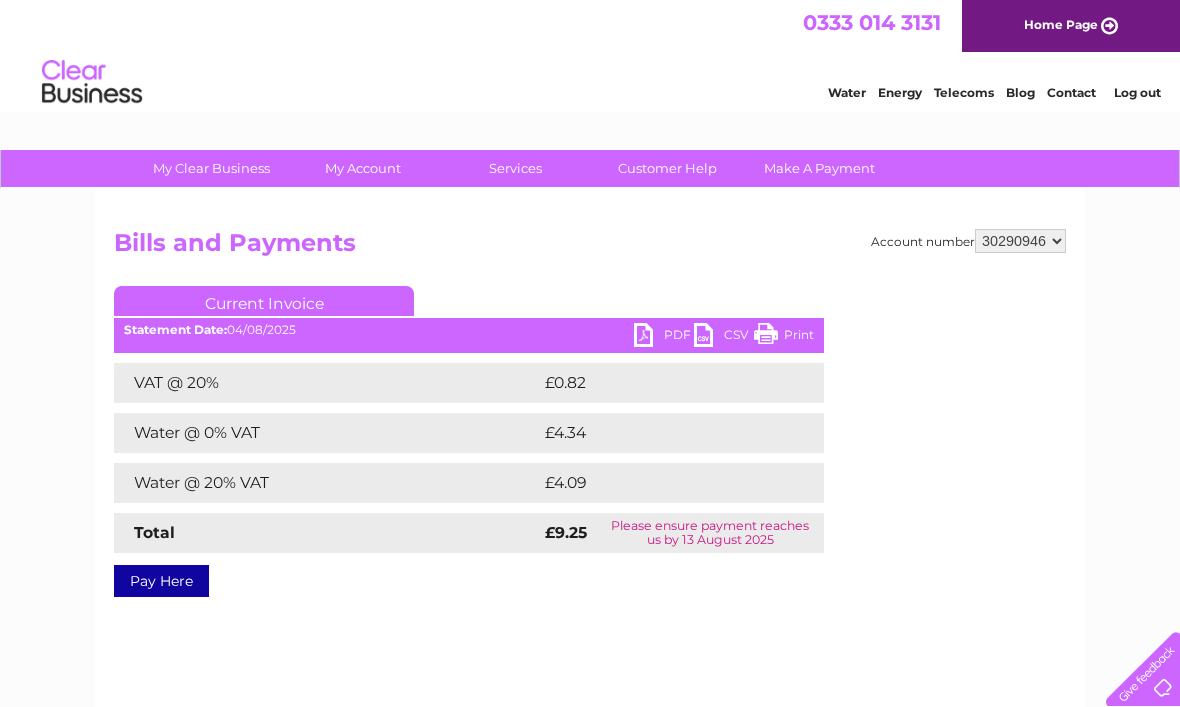 click on "PDF" at bounding box center [664, 337] 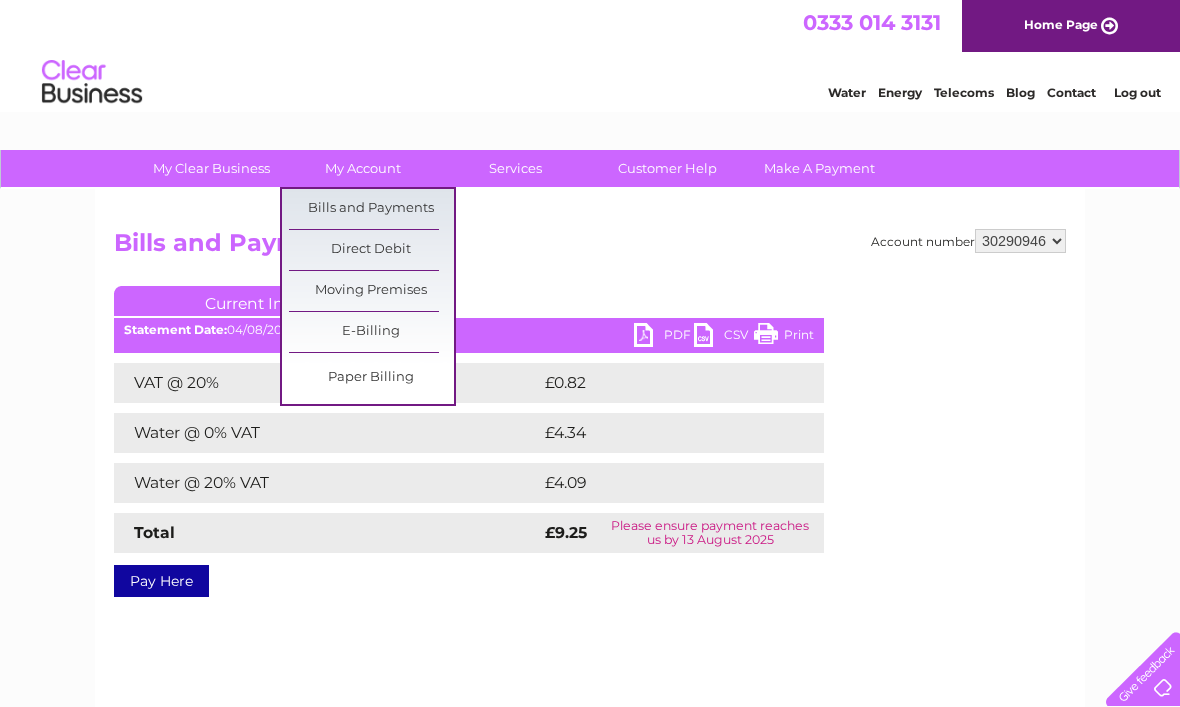 click on "Bills and Payments" at bounding box center [371, 209] 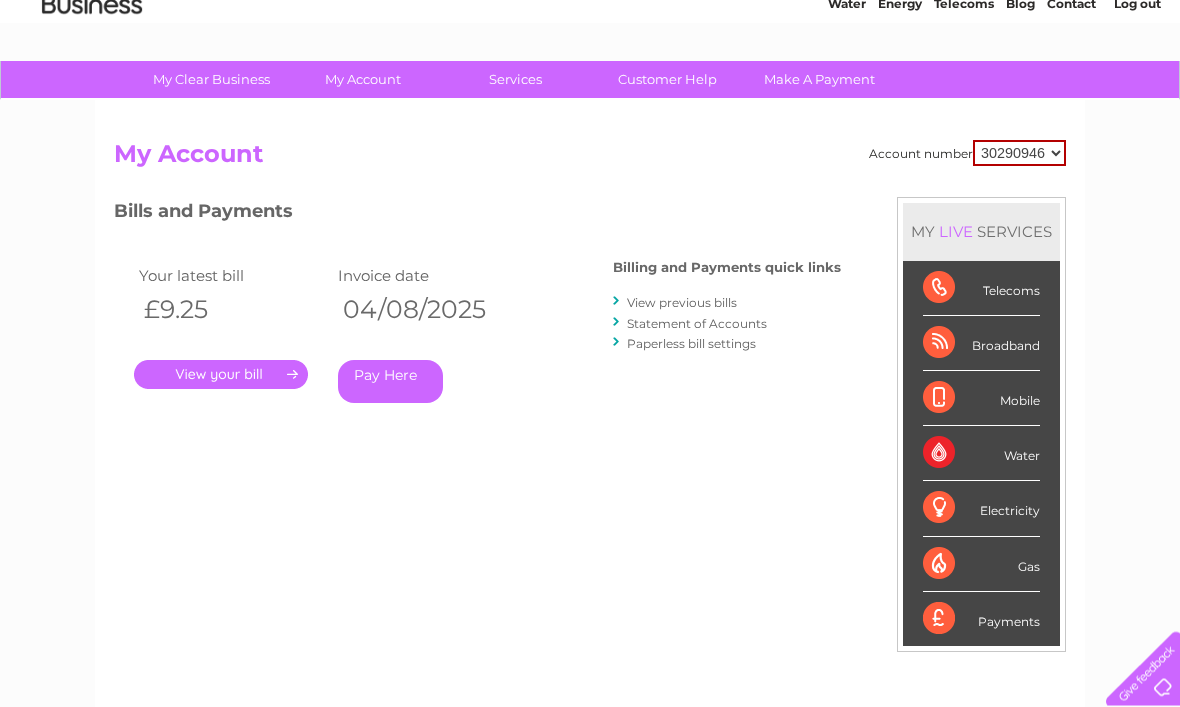 scroll, scrollTop: 89, scrollLeft: 0, axis: vertical 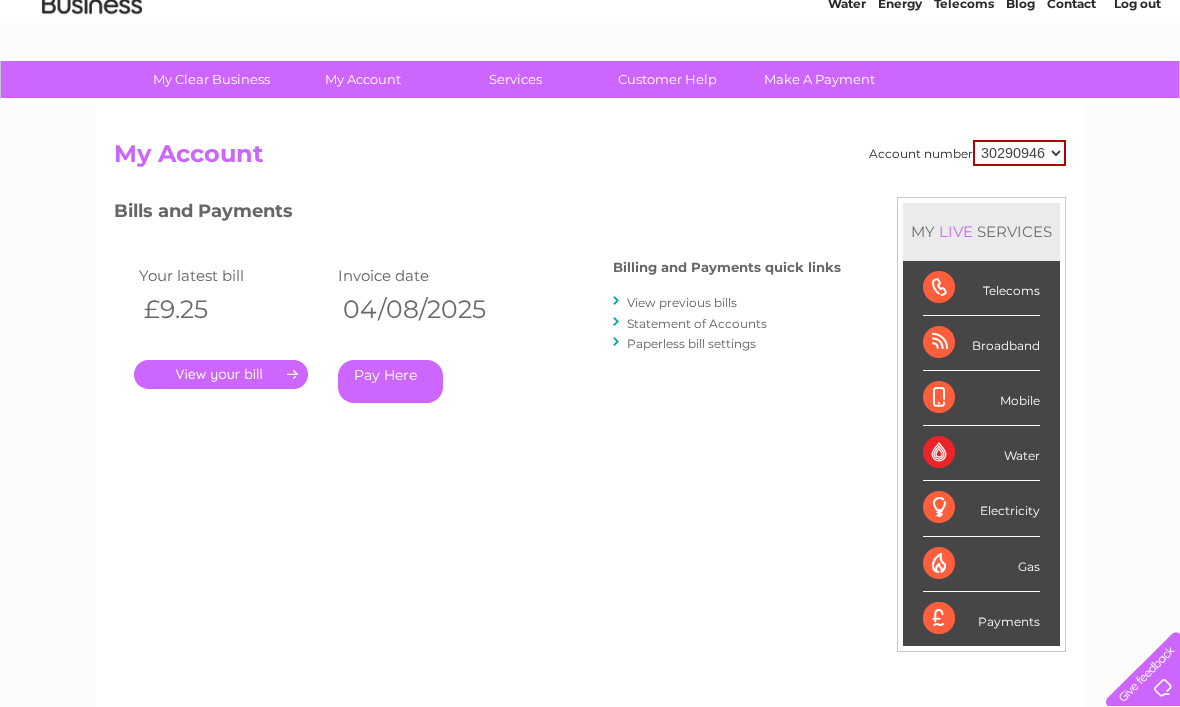 click on "Statement of Accounts" at bounding box center [697, 323] 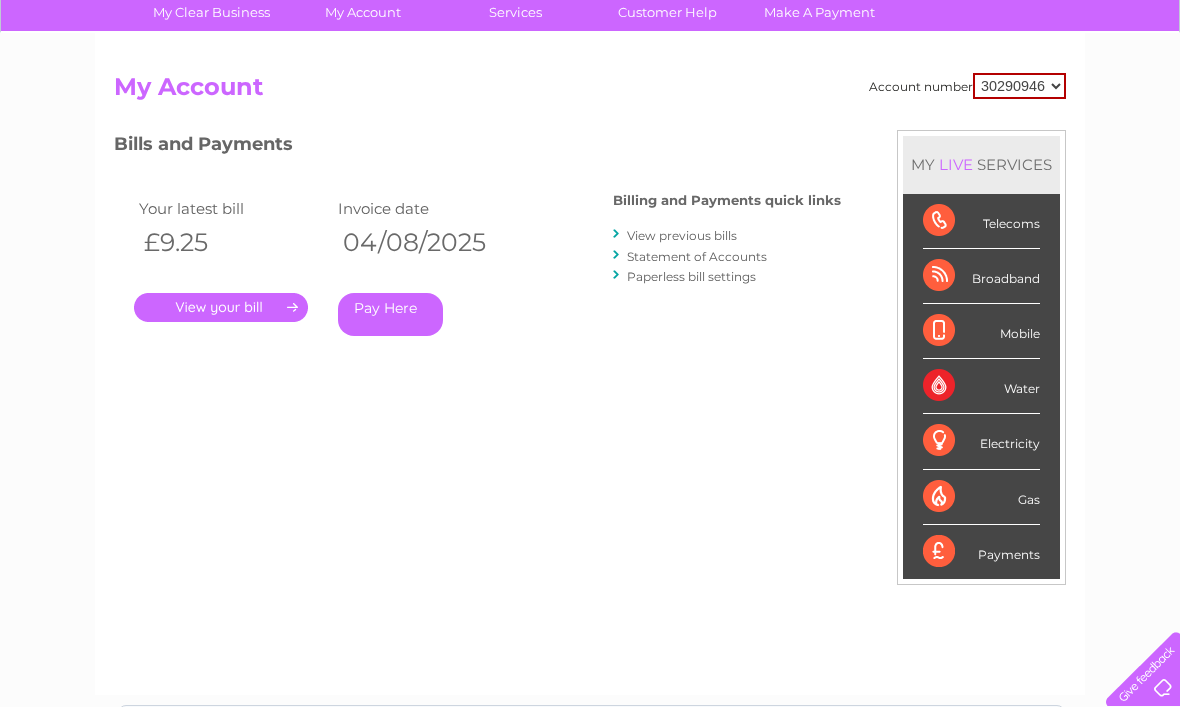 click on "View previous bills" at bounding box center [682, 235] 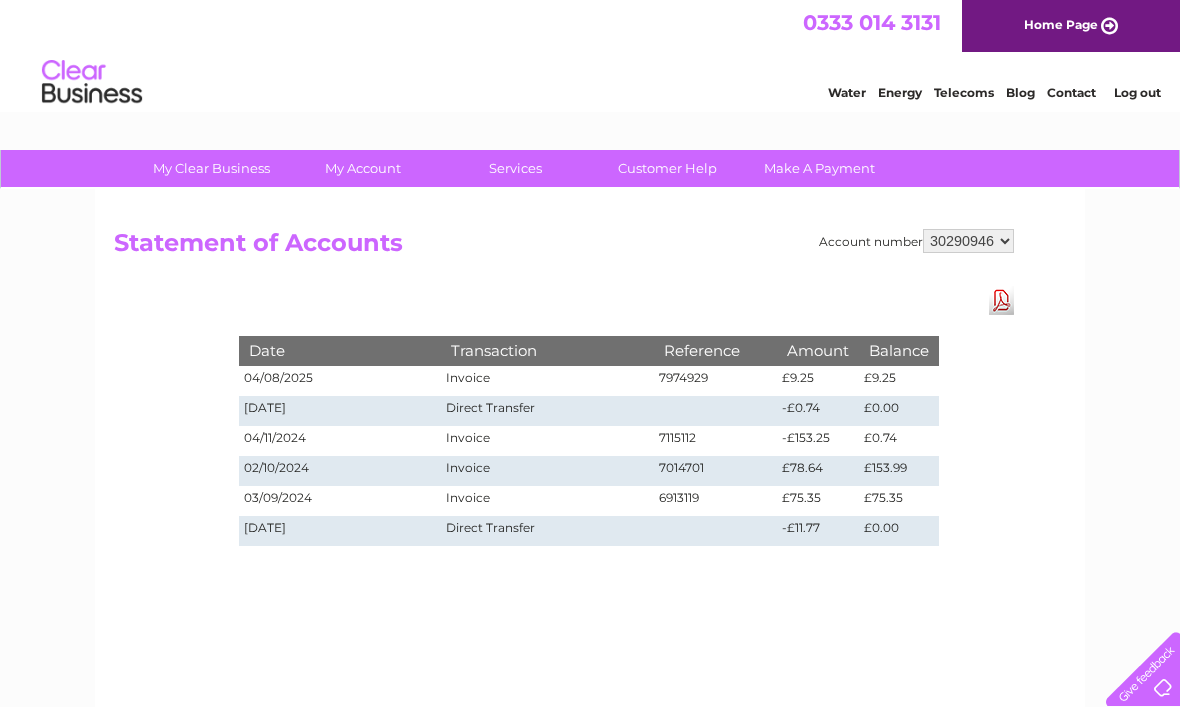 scroll, scrollTop: 0, scrollLeft: 0, axis: both 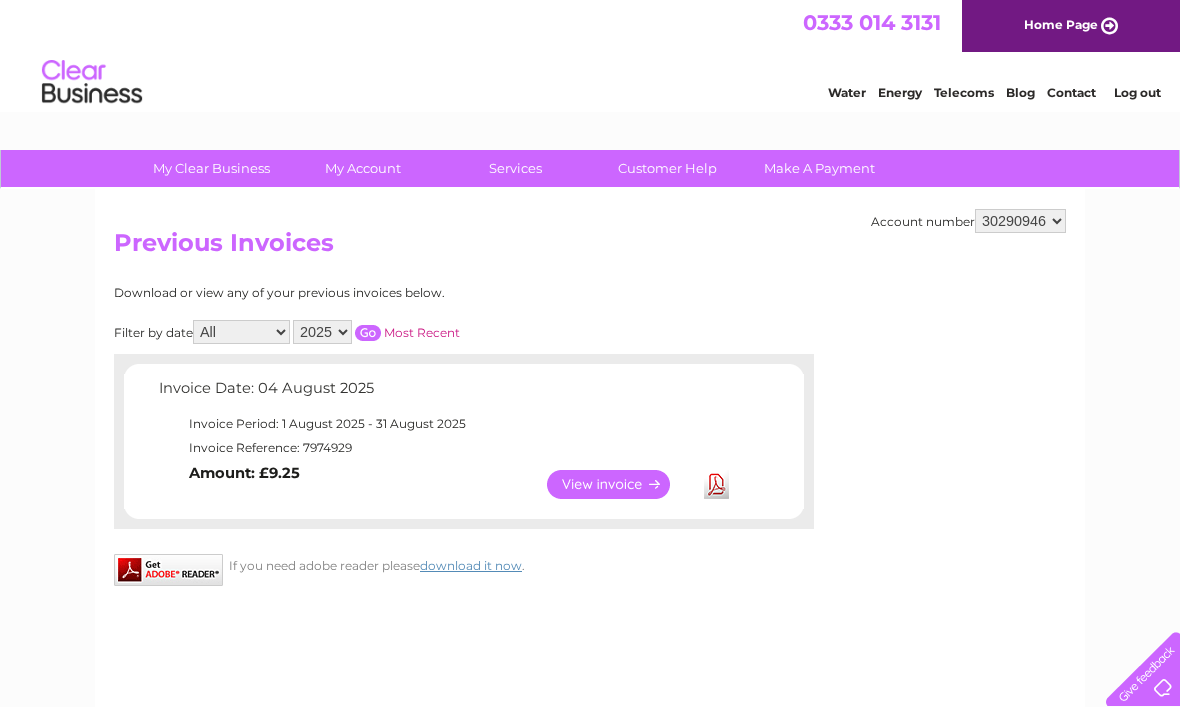 click on "2025
2024" at bounding box center (322, 332) 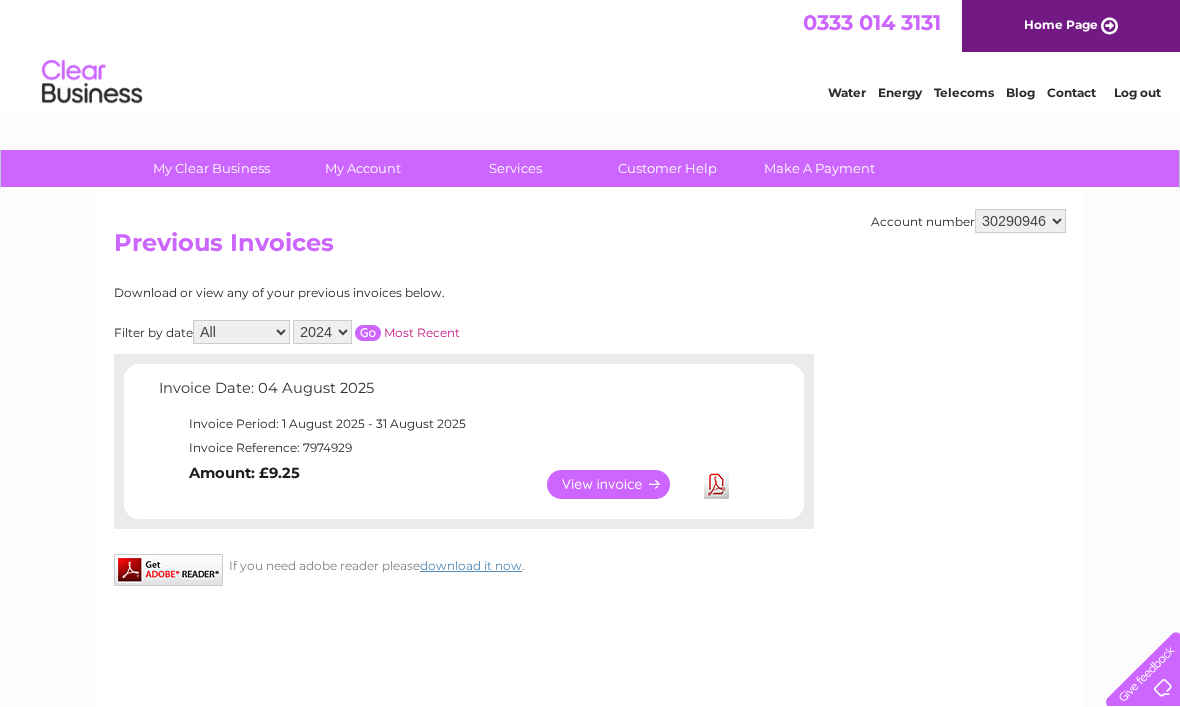 click at bounding box center [368, 333] 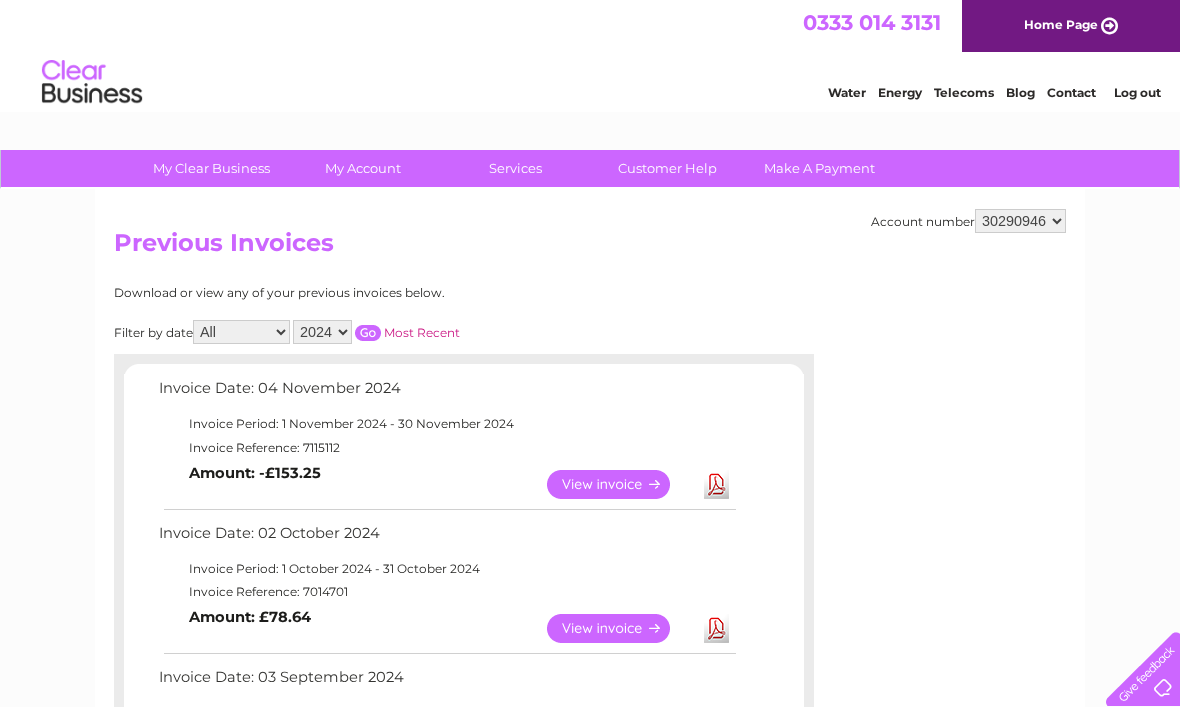 click on "View" at bounding box center [620, 484] 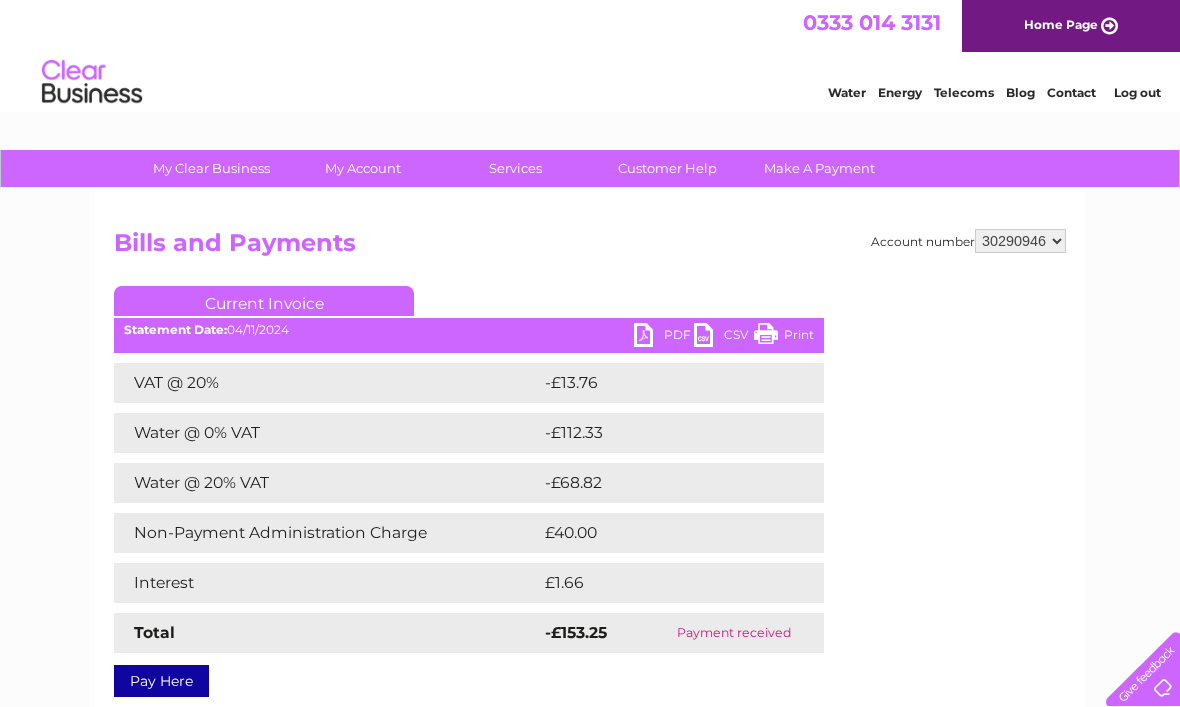 scroll, scrollTop: 0, scrollLeft: 0, axis: both 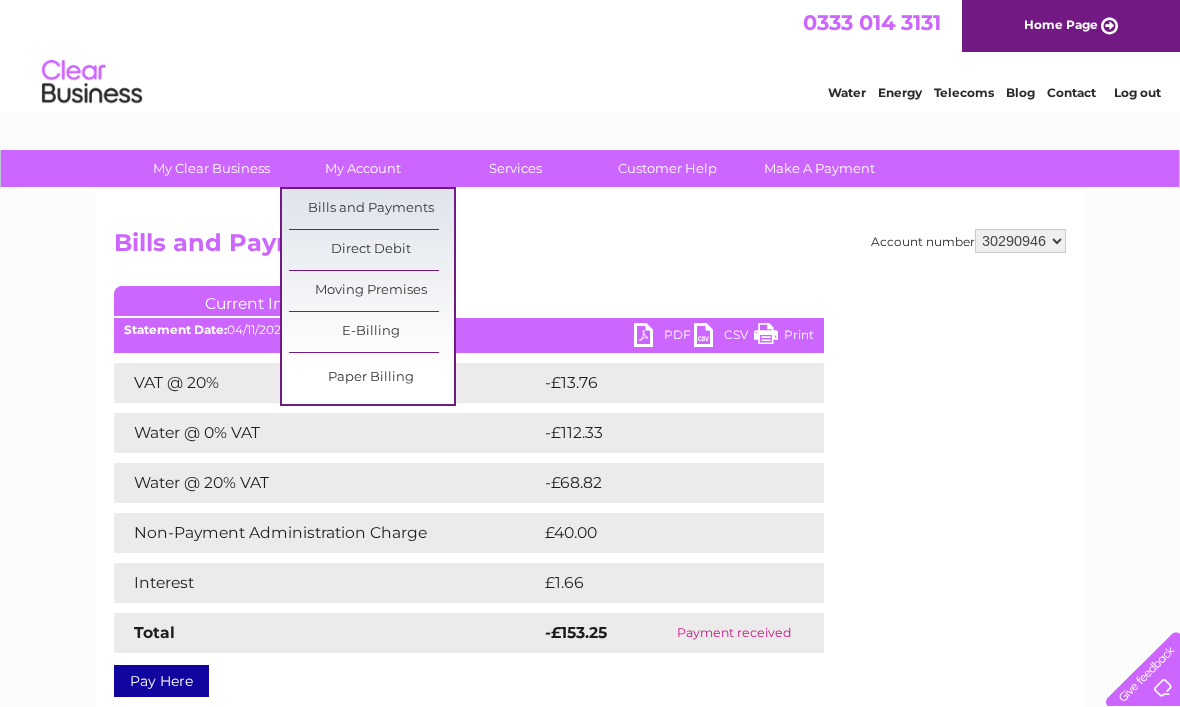 click on "Bills and Payments" at bounding box center [371, 209] 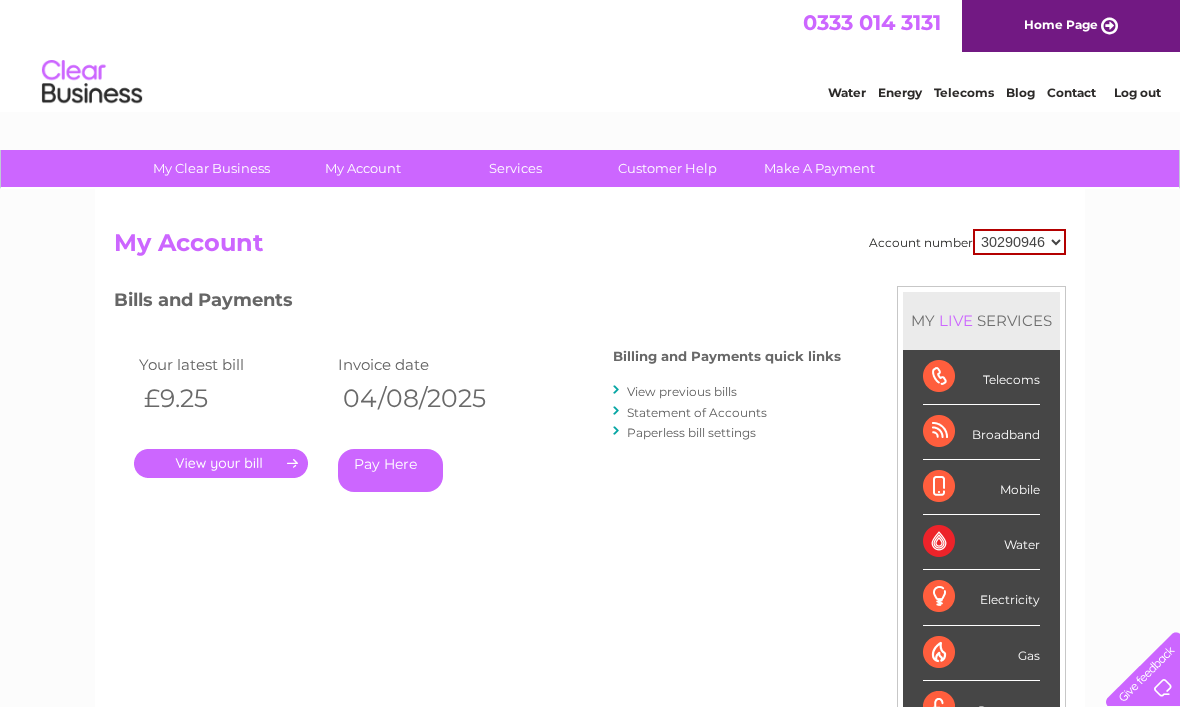 scroll, scrollTop: 0, scrollLeft: 0, axis: both 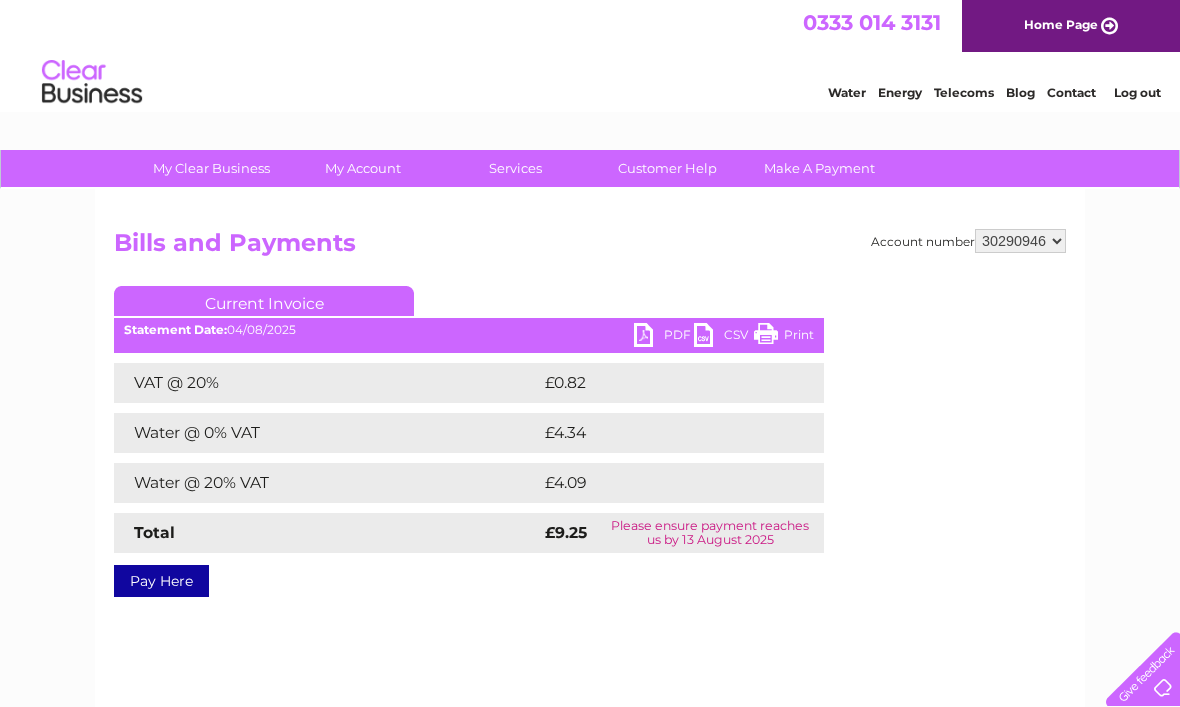 click on "PDF" at bounding box center (664, 337) 